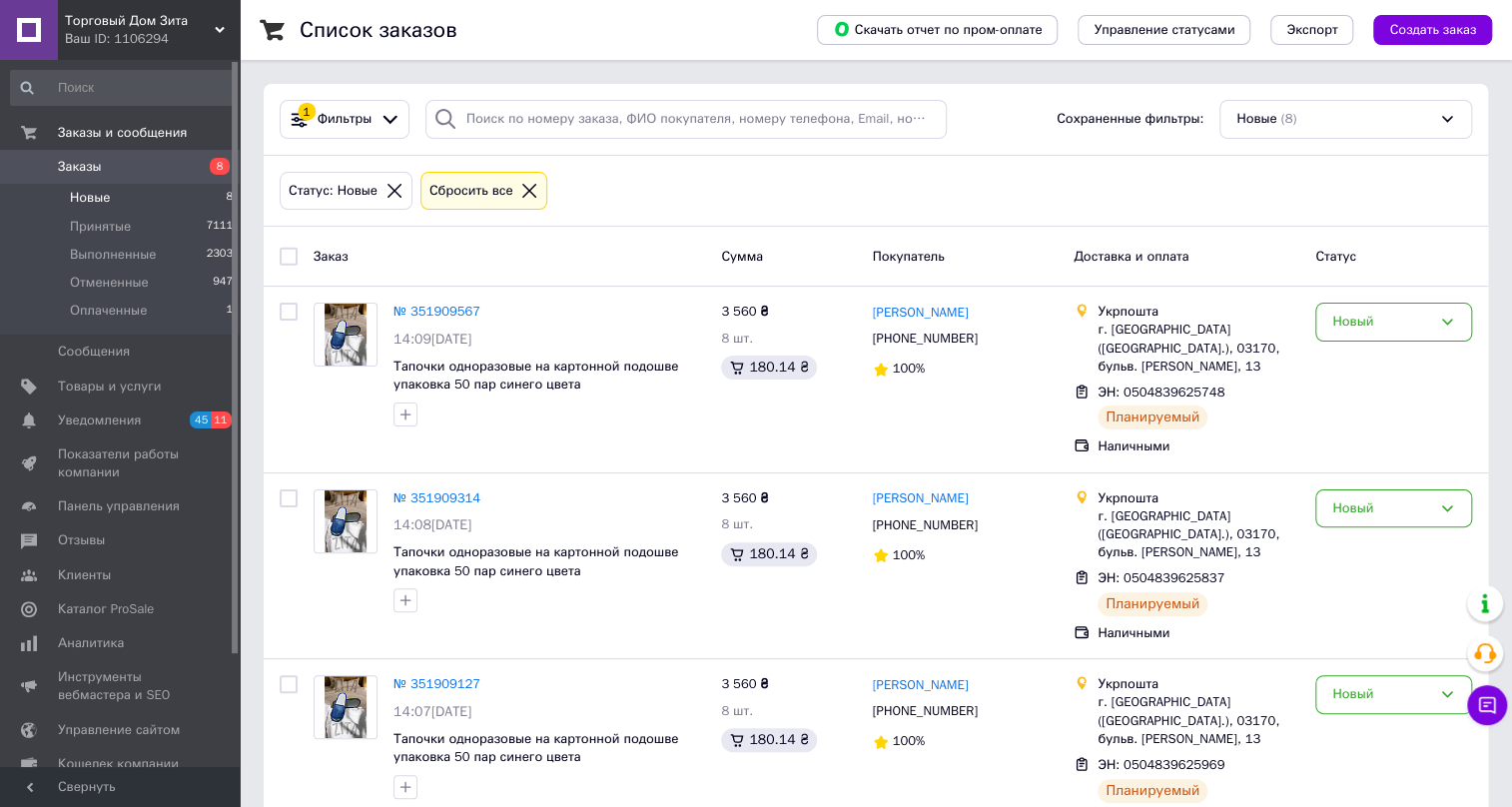 scroll, scrollTop: 90, scrollLeft: 0, axis: vertical 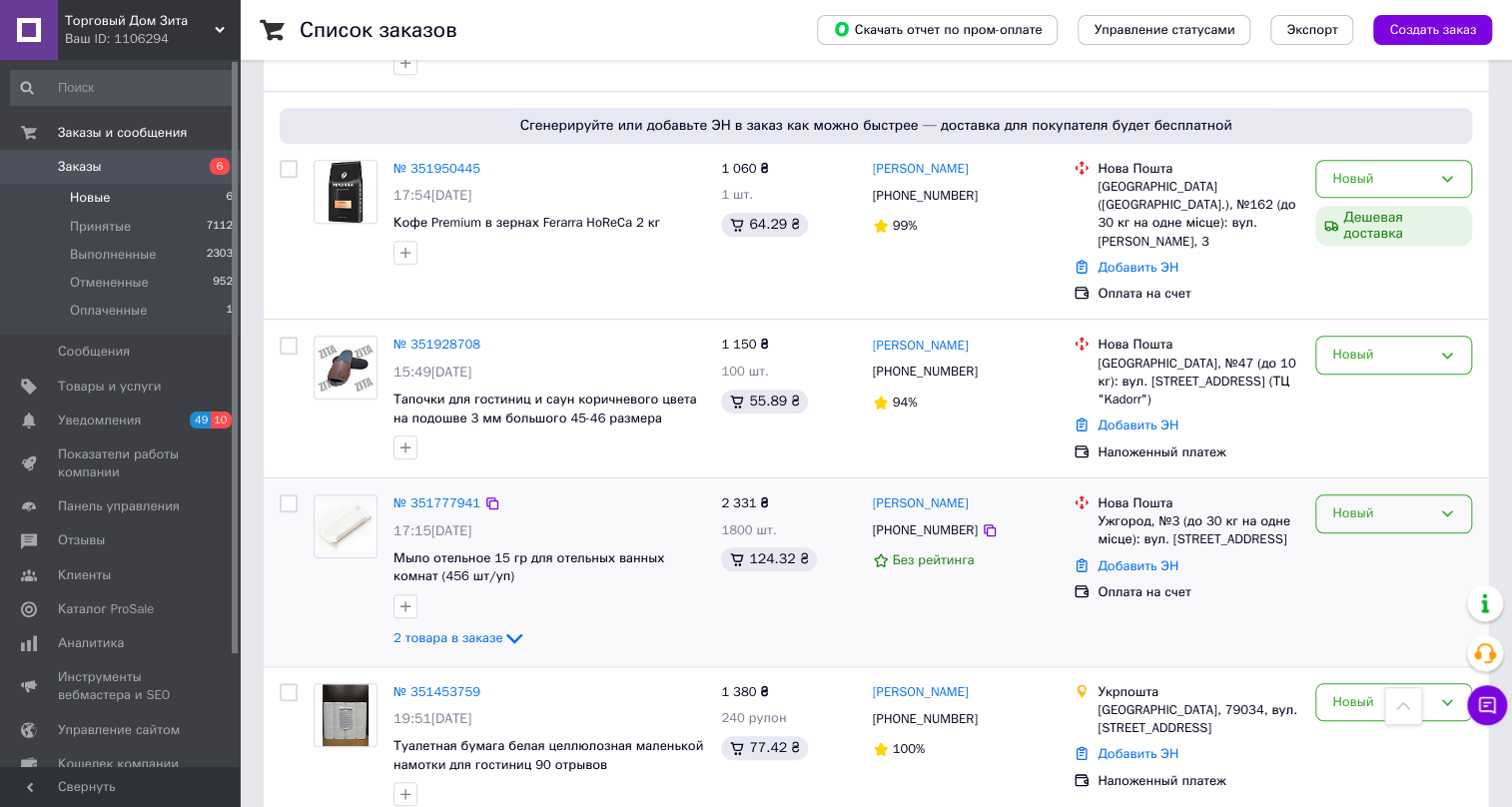 click 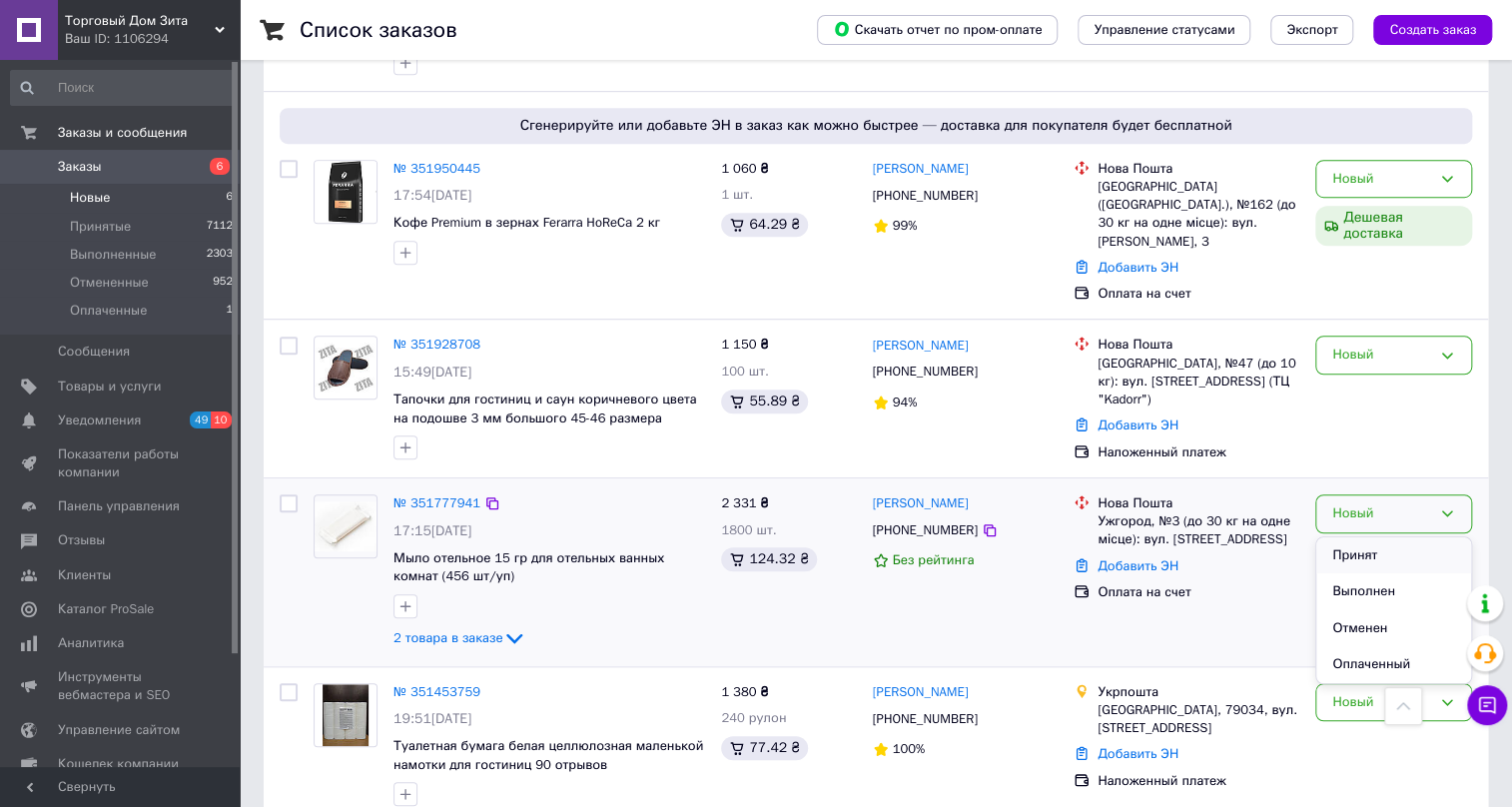 click on "Принят" at bounding box center (1393, 555) 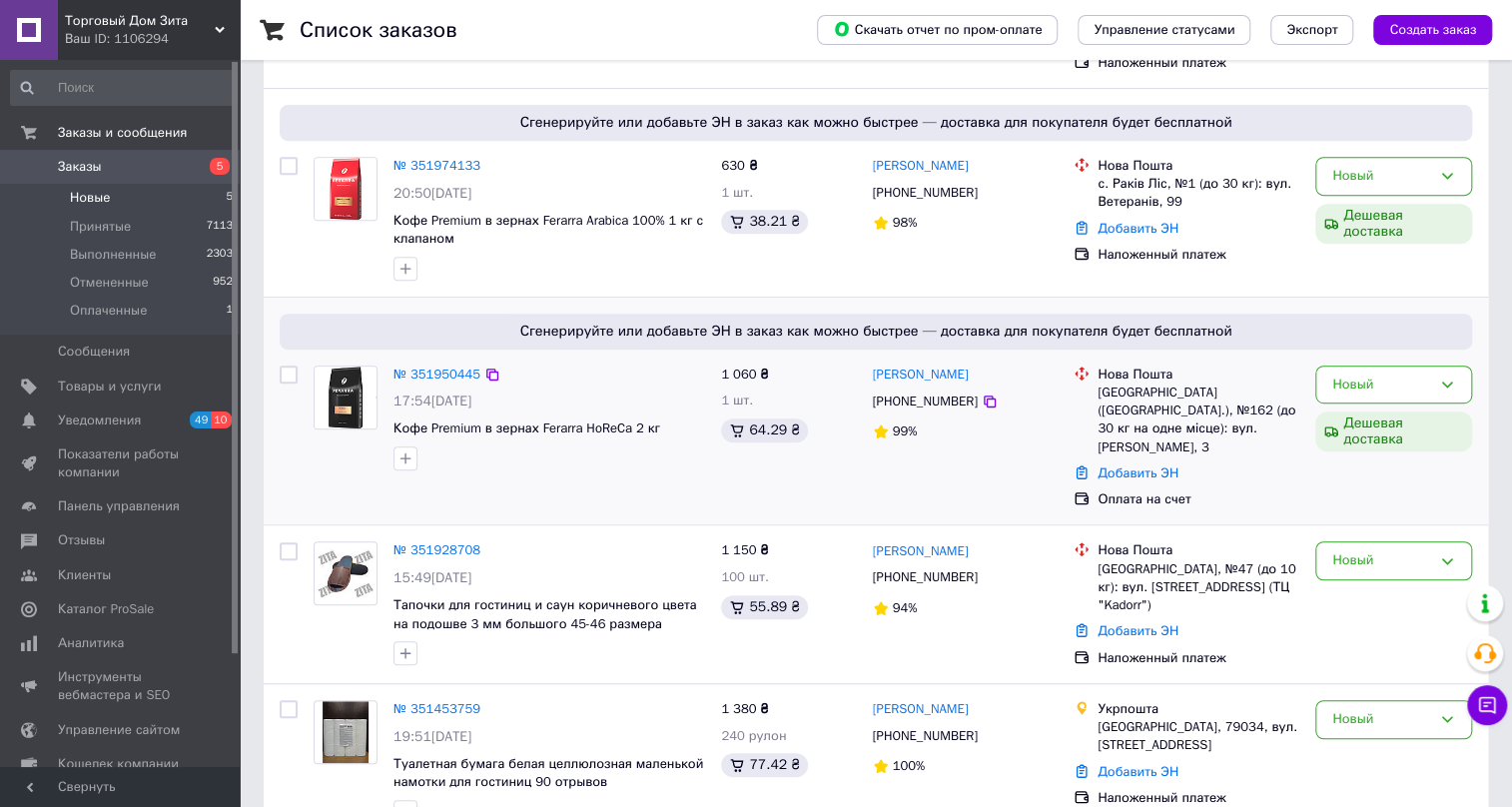 scroll, scrollTop: 409, scrollLeft: 0, axis: vertical 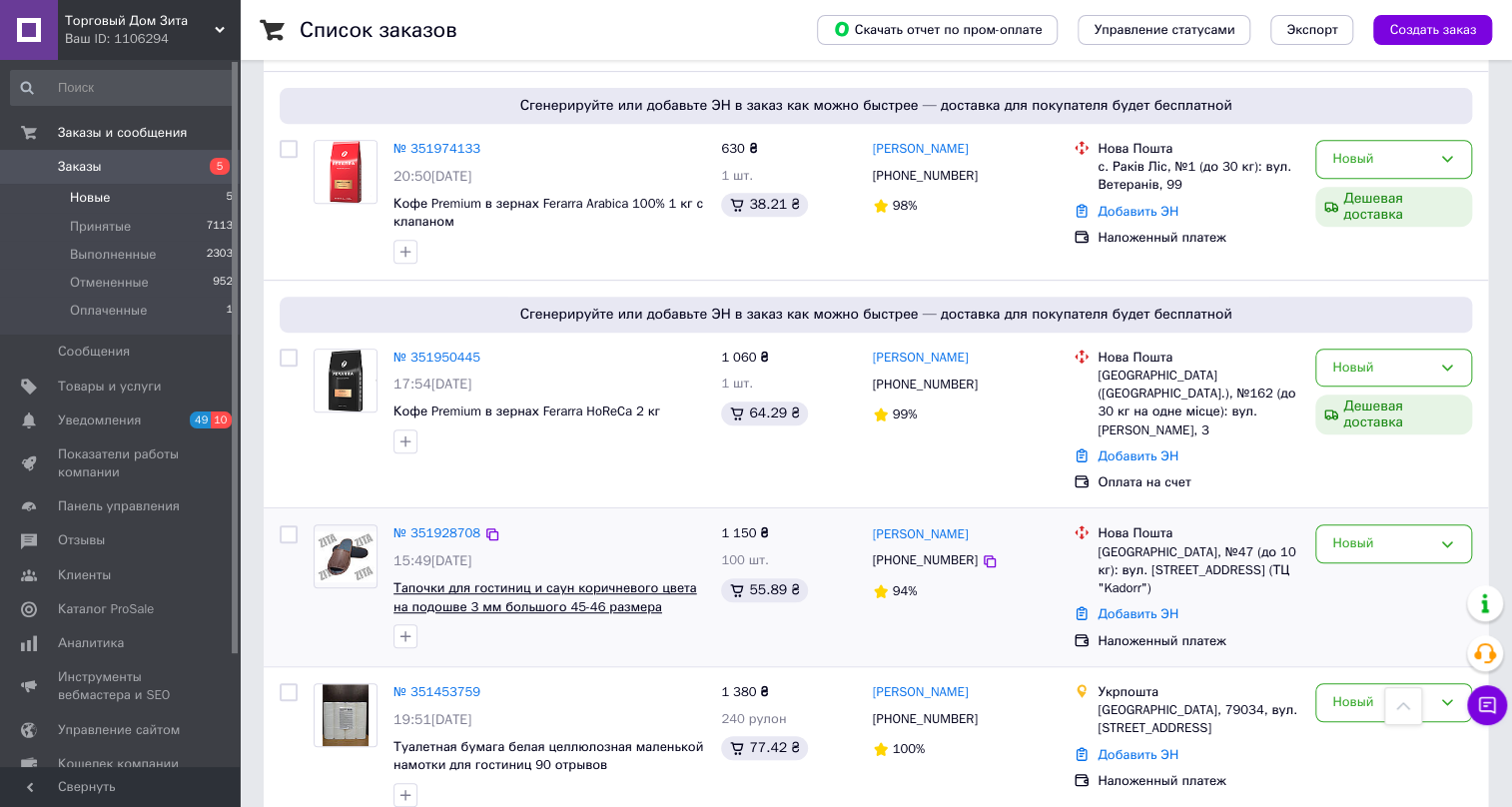 click on "Тапочки для гостиниц и саун коричневого цвета на подошве 3 мм большого 45-46 размера" at bounding box center [545, 597] 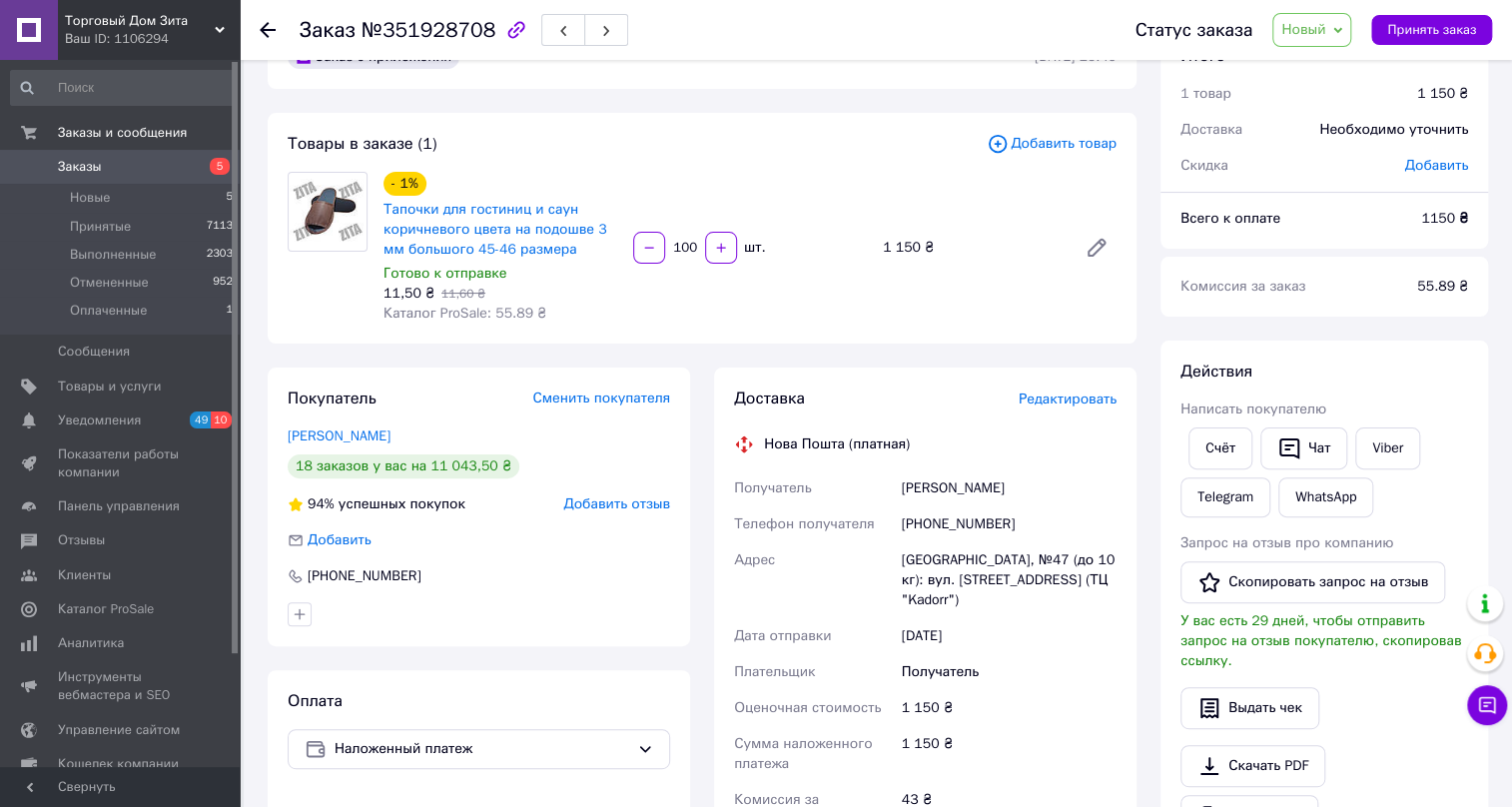scroll, scrollTop: 90, scrollLeft: 0, axis: vertical 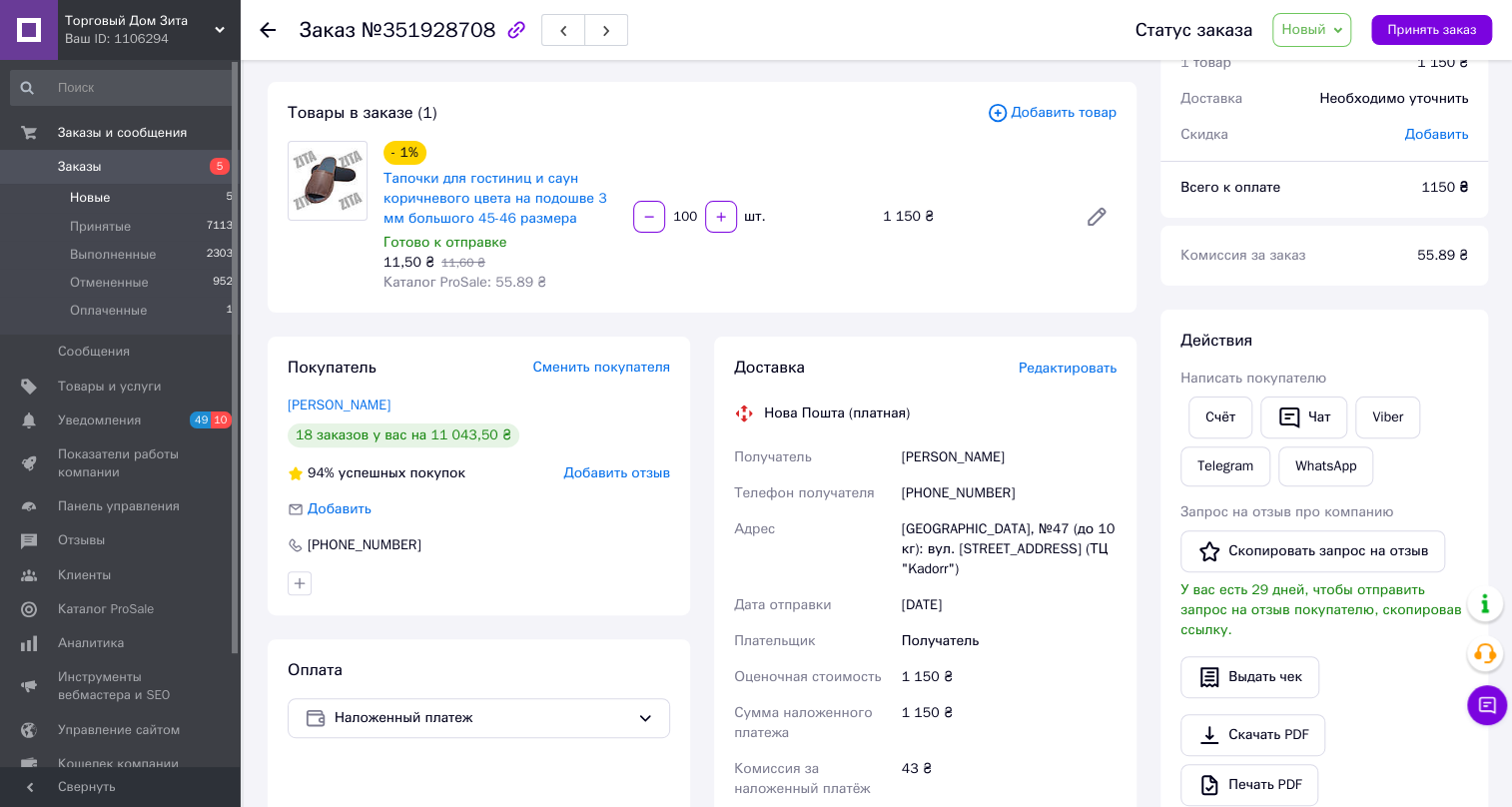 click on "Новые" at bounding box center (90, 198) 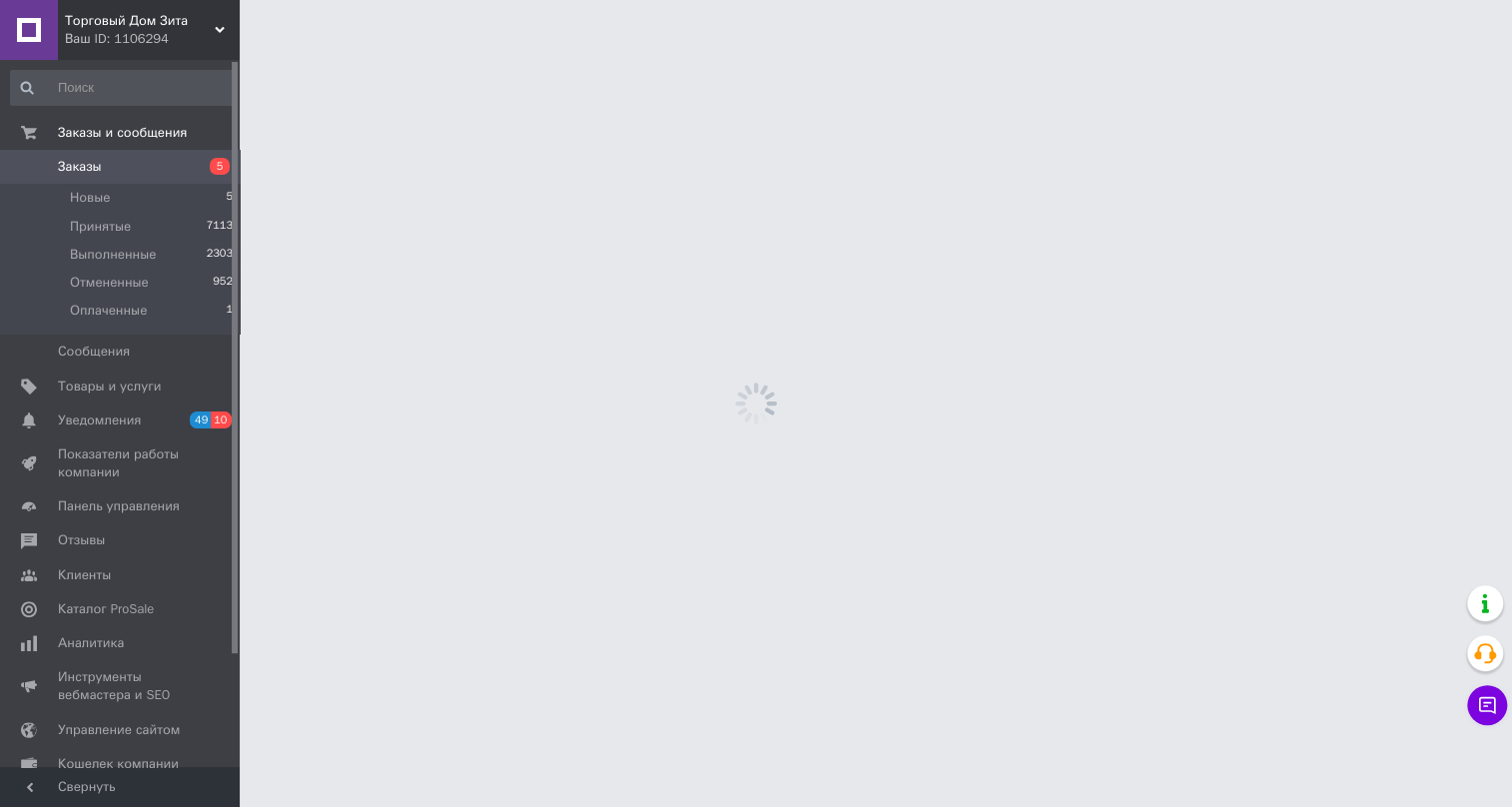 scroll, scrollTop: 0, scrollLeft: 0, axis: both 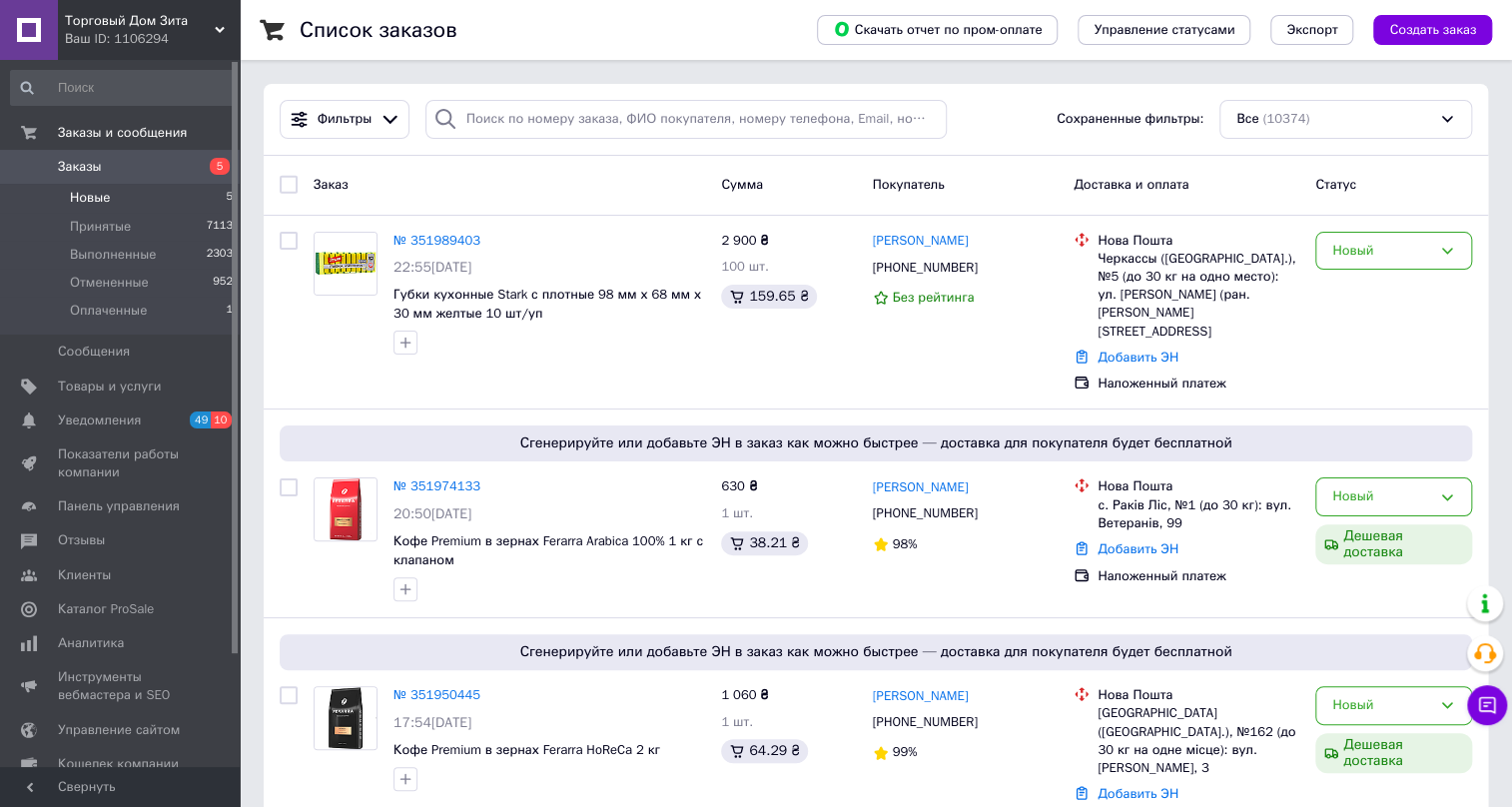 click on "Новые" at bounding box center (90, 198) 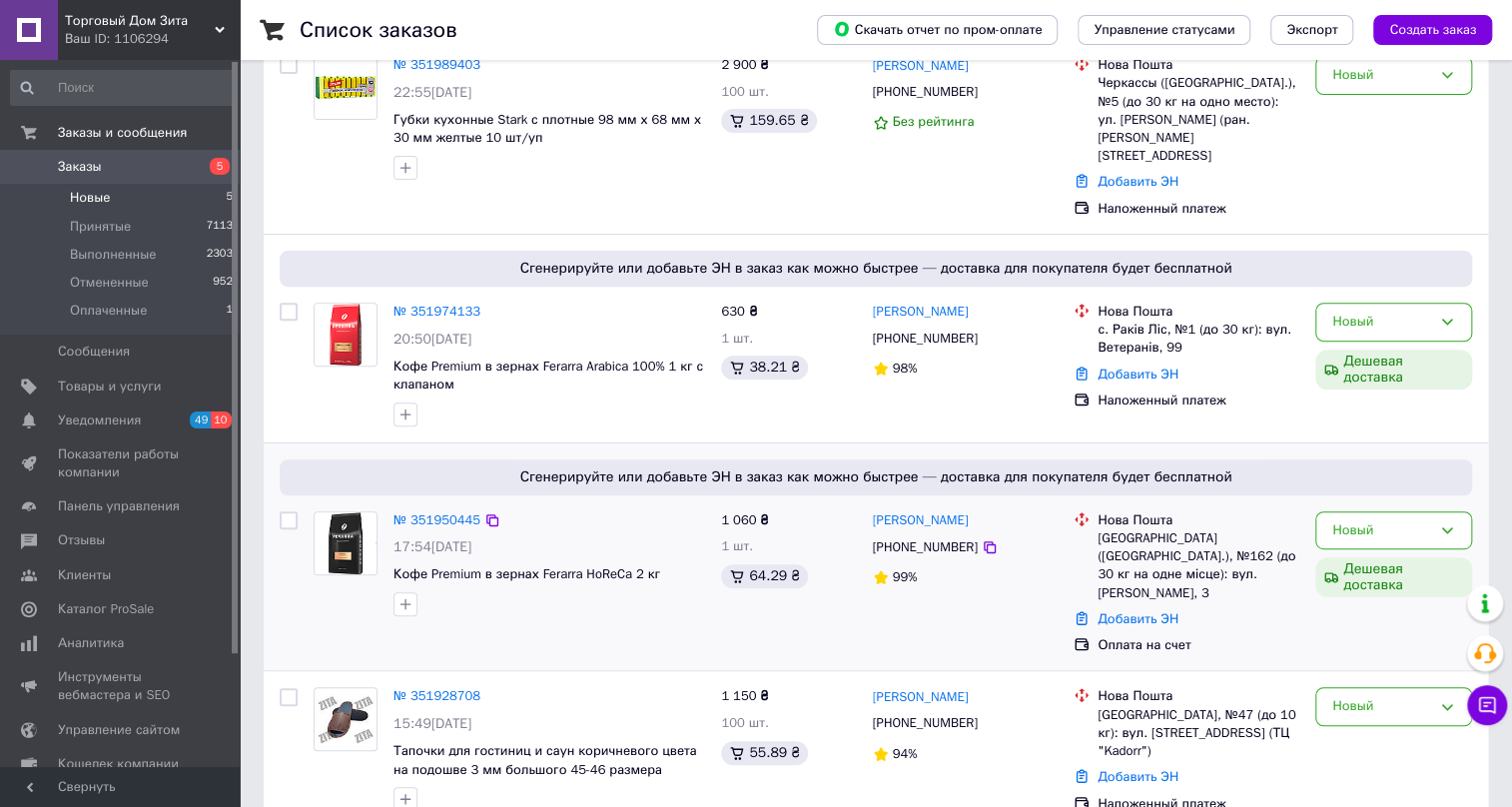 scroll, scrollTop: 409, scrollLeft: 0, axis: vertical 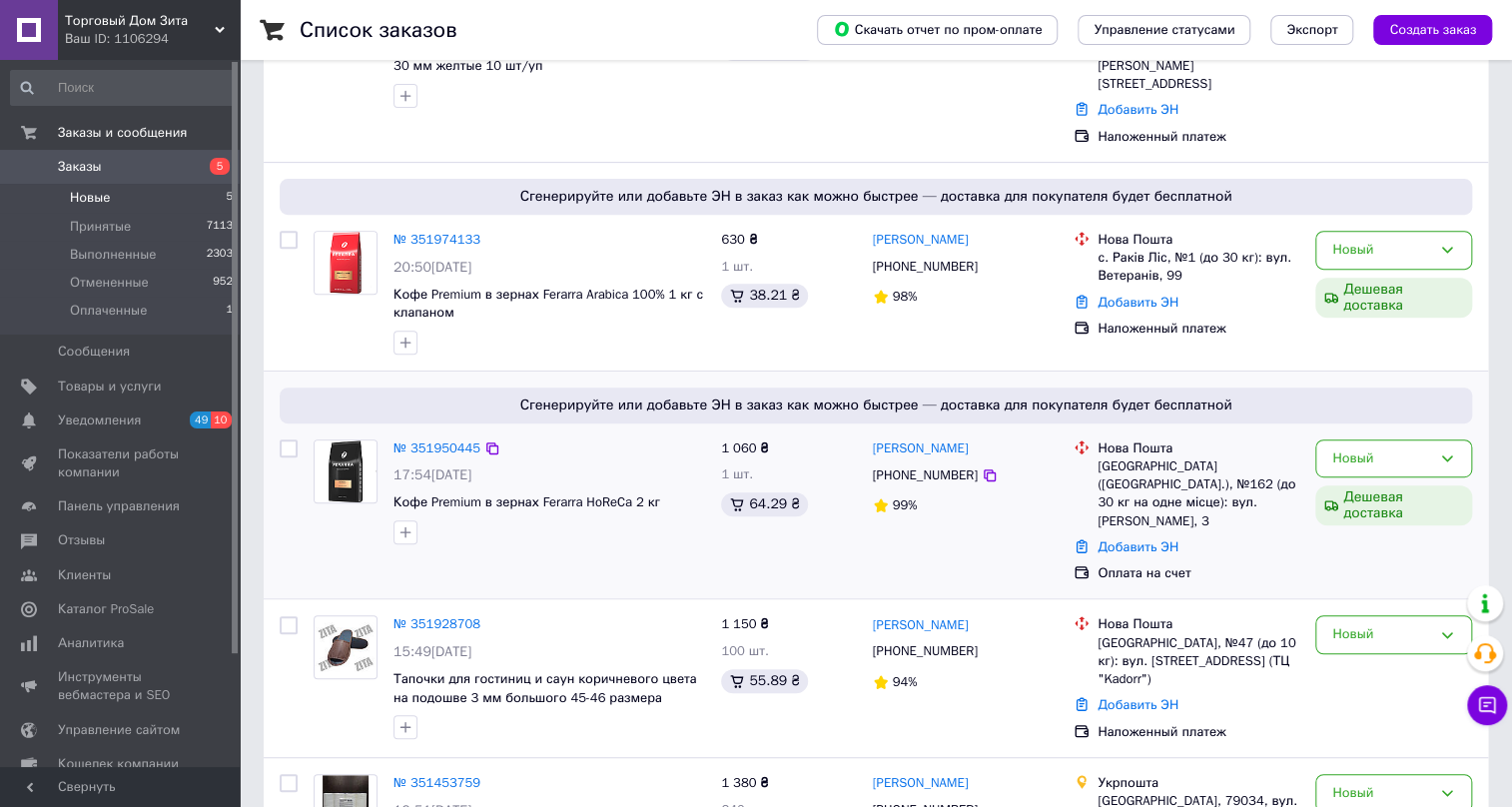 click at bounding box center [346, 471] 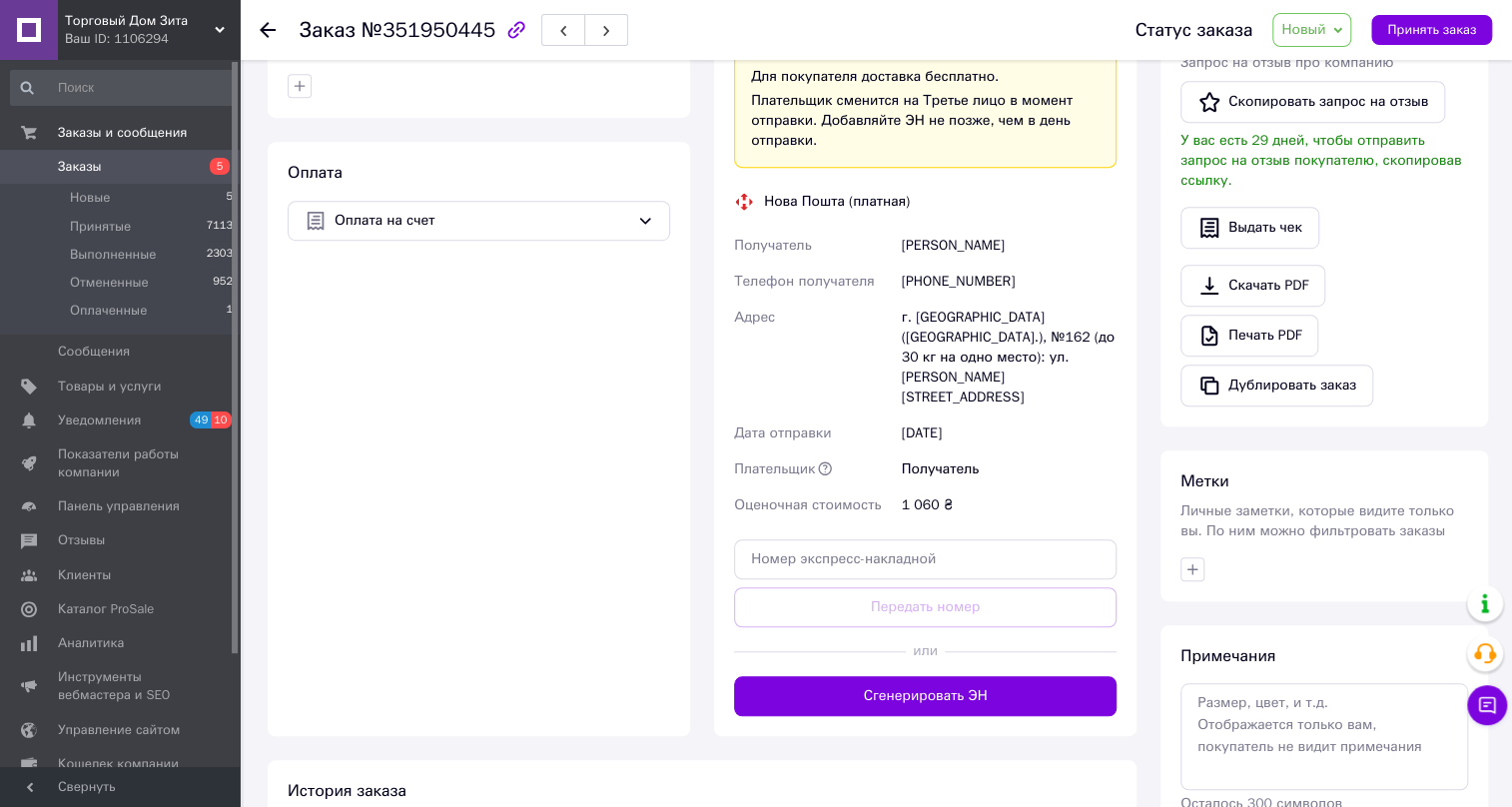 scroll, scrollTop: 544, scrollLeft: 0, axis: vertical 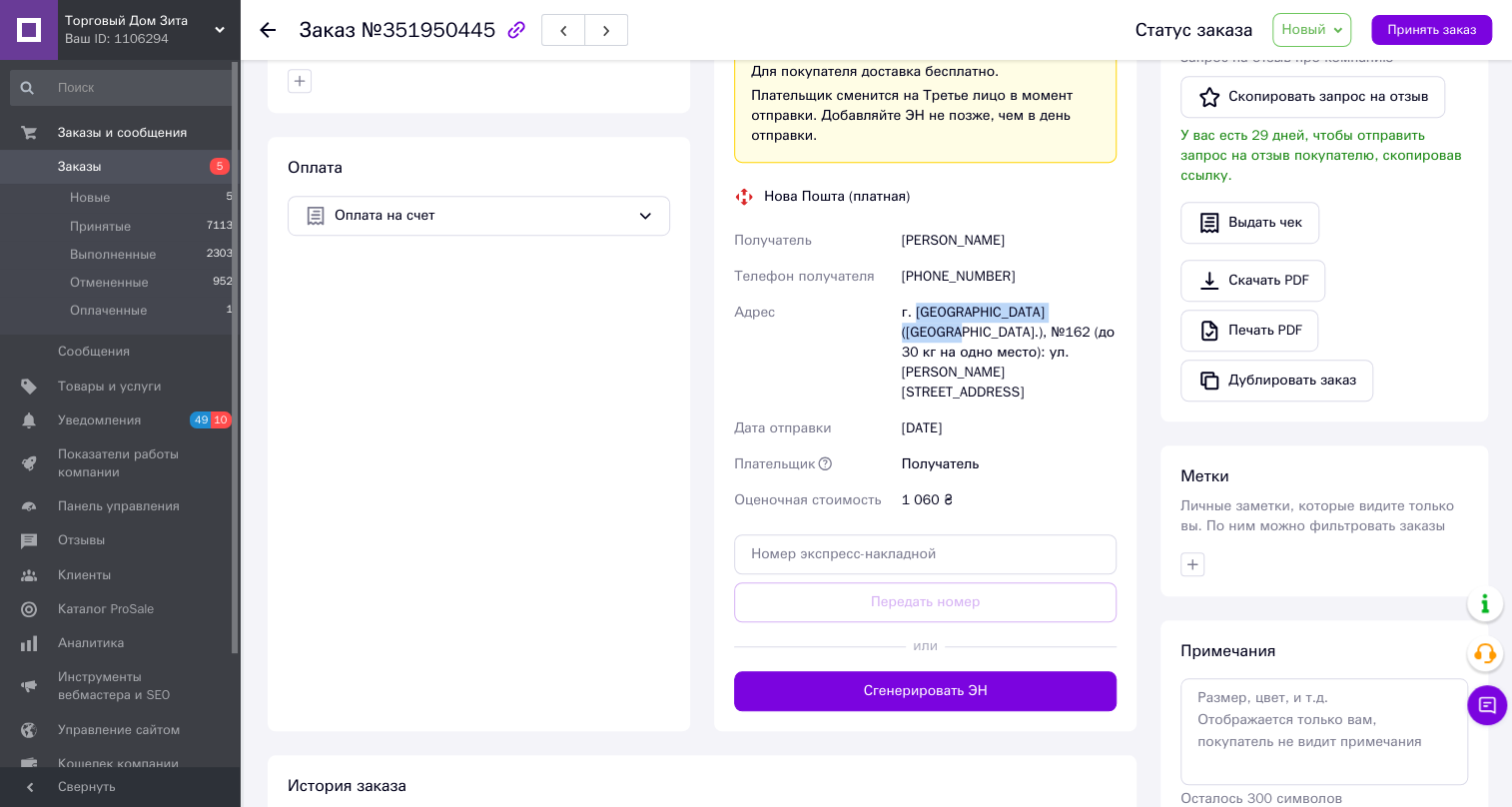 drag, startPoint x: 913, startPoint y: 292, endPoint x: 1089, endPoint y: 285, distance: 176.13915 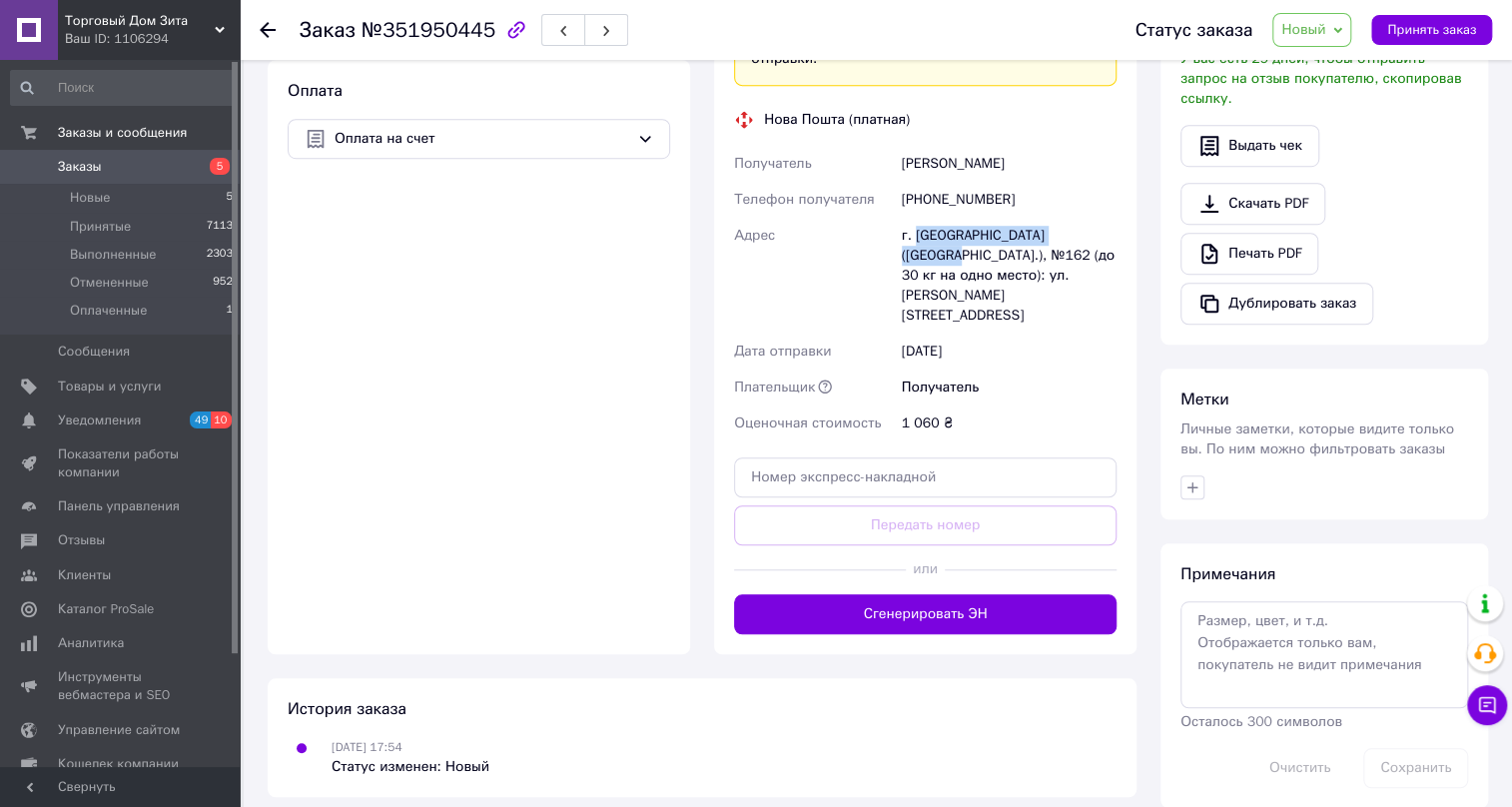 scroll, scrollTop: 623, scrollLeft: 0, axis: vertical 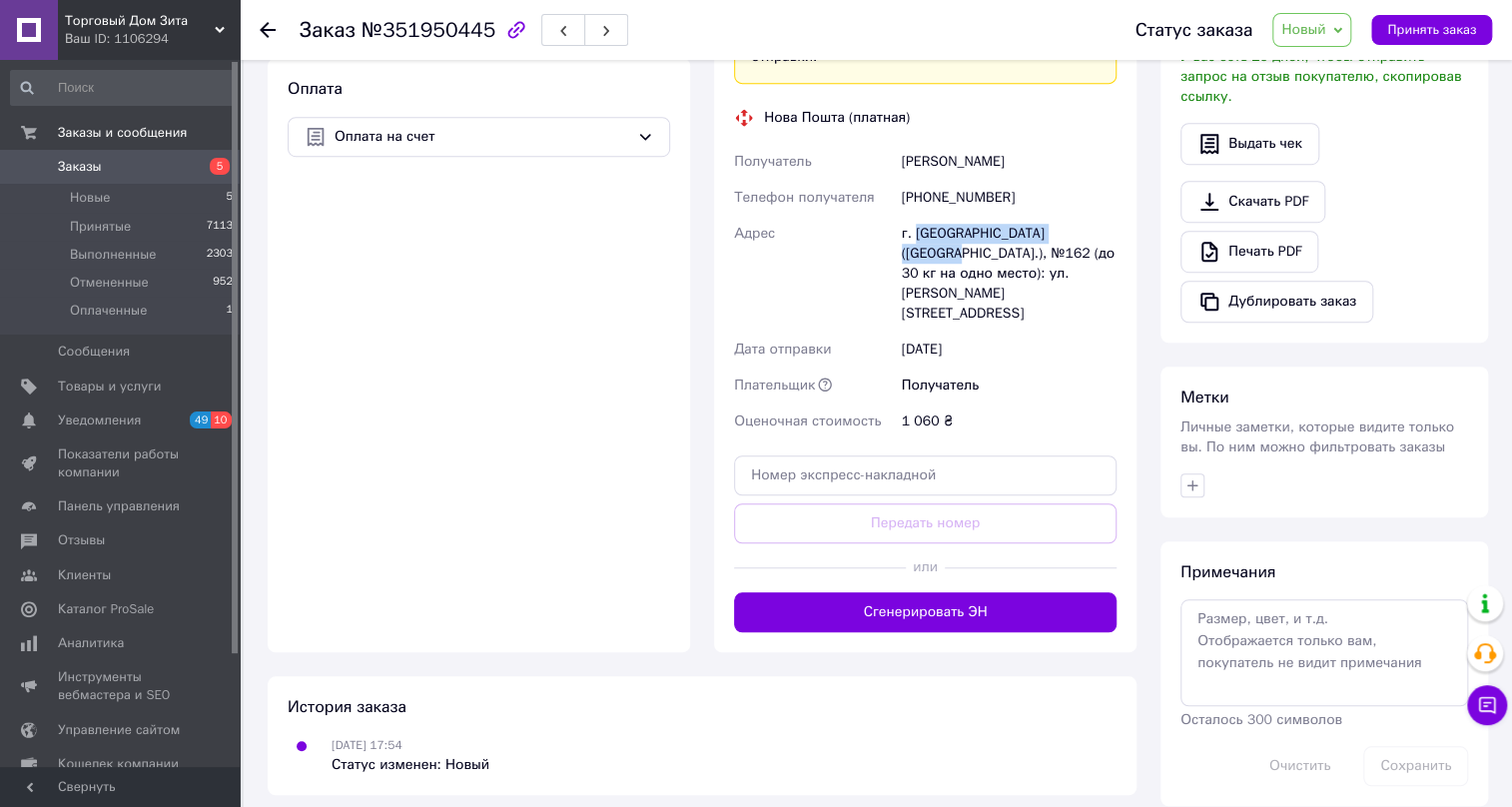 drag, startPoint x: 901, startPoint y: 139, endPoint x: 1014, endPoint y: 139, distance: 113 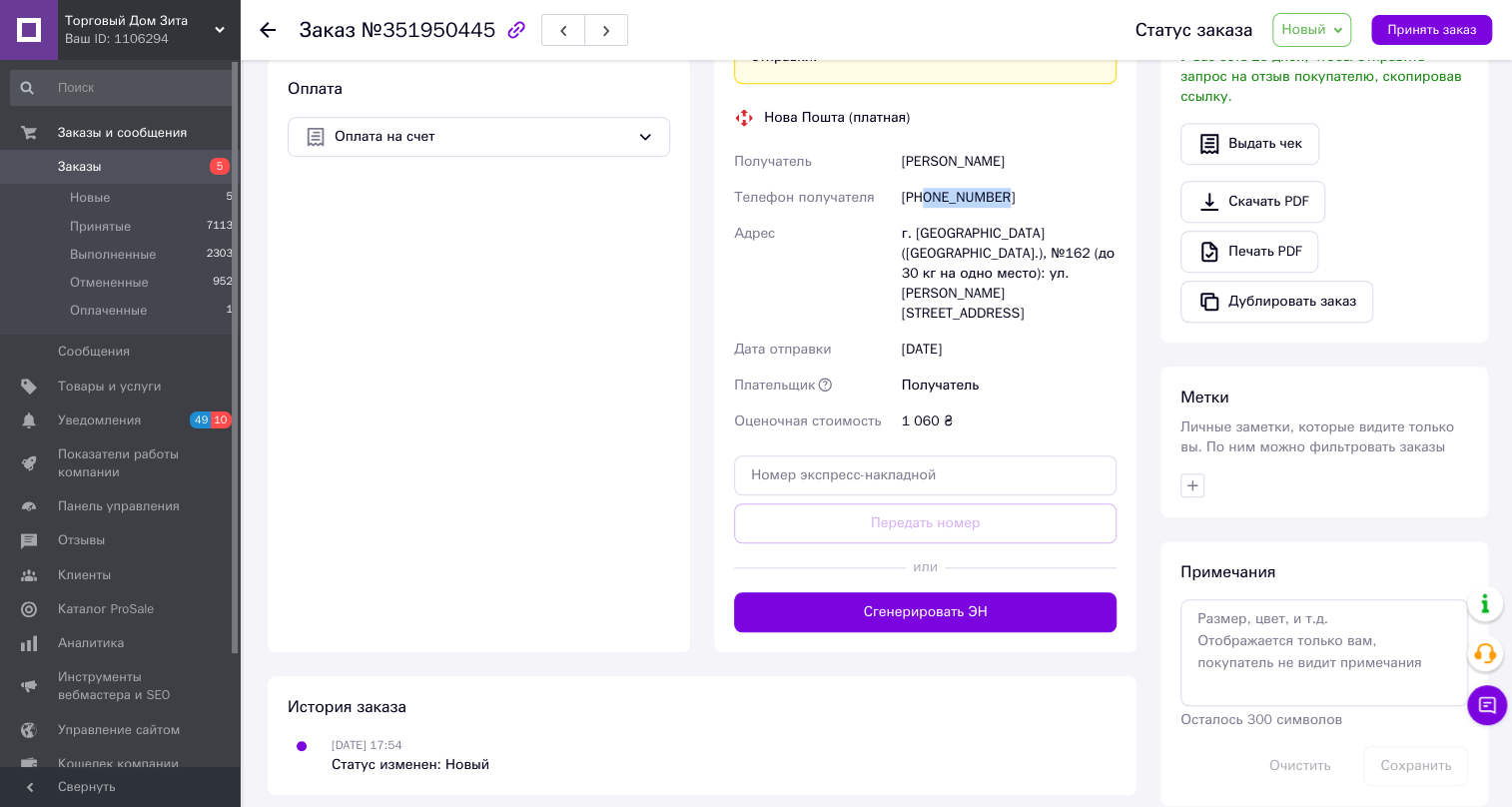 drag, startPoint x: 1027, startPoint y: 177, endPoint x: 924, endPoint y: 182, distance: 103.121288 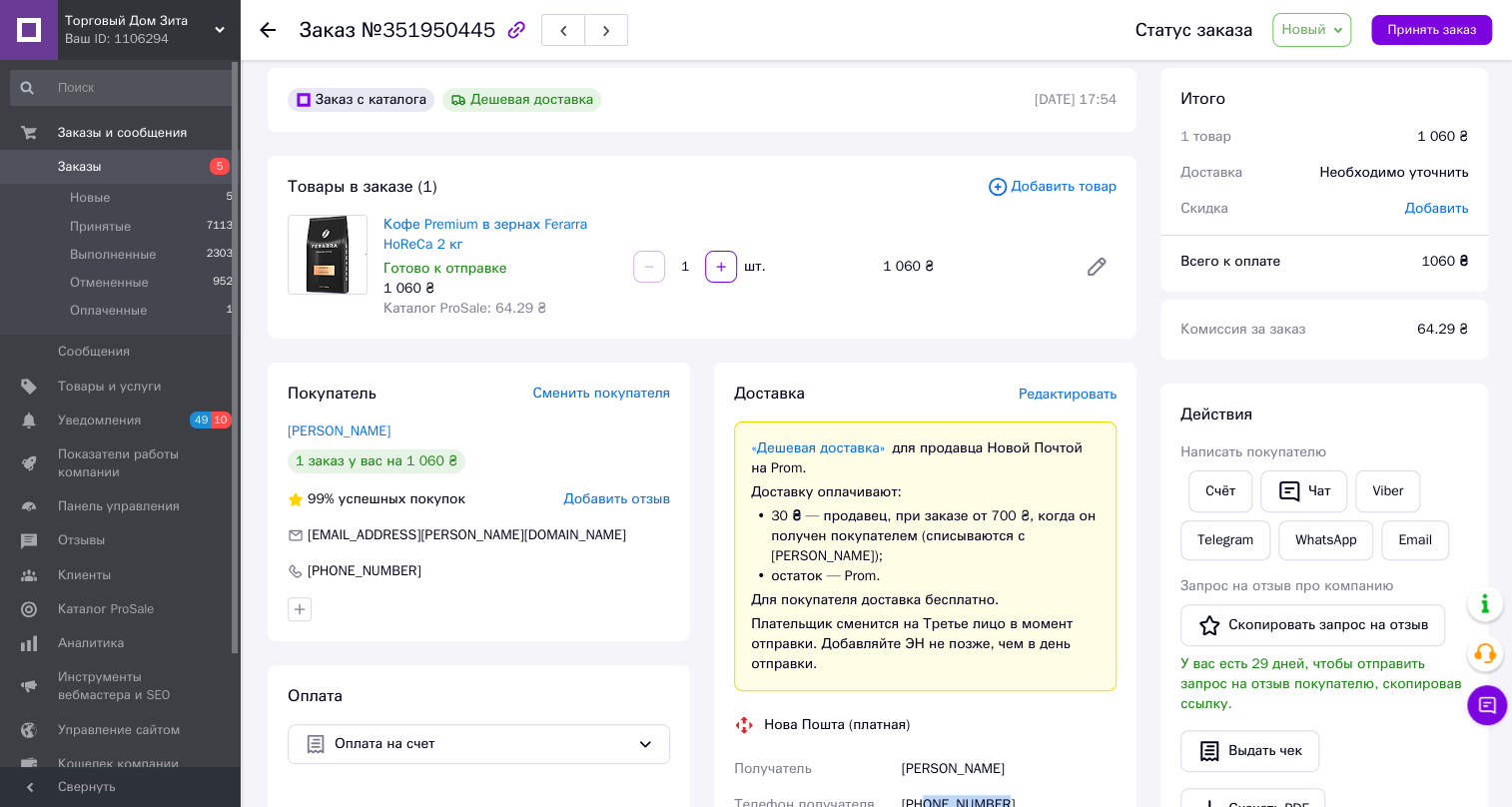 scroll, scrollTop: 0, scrollLeft: 0, axis: both 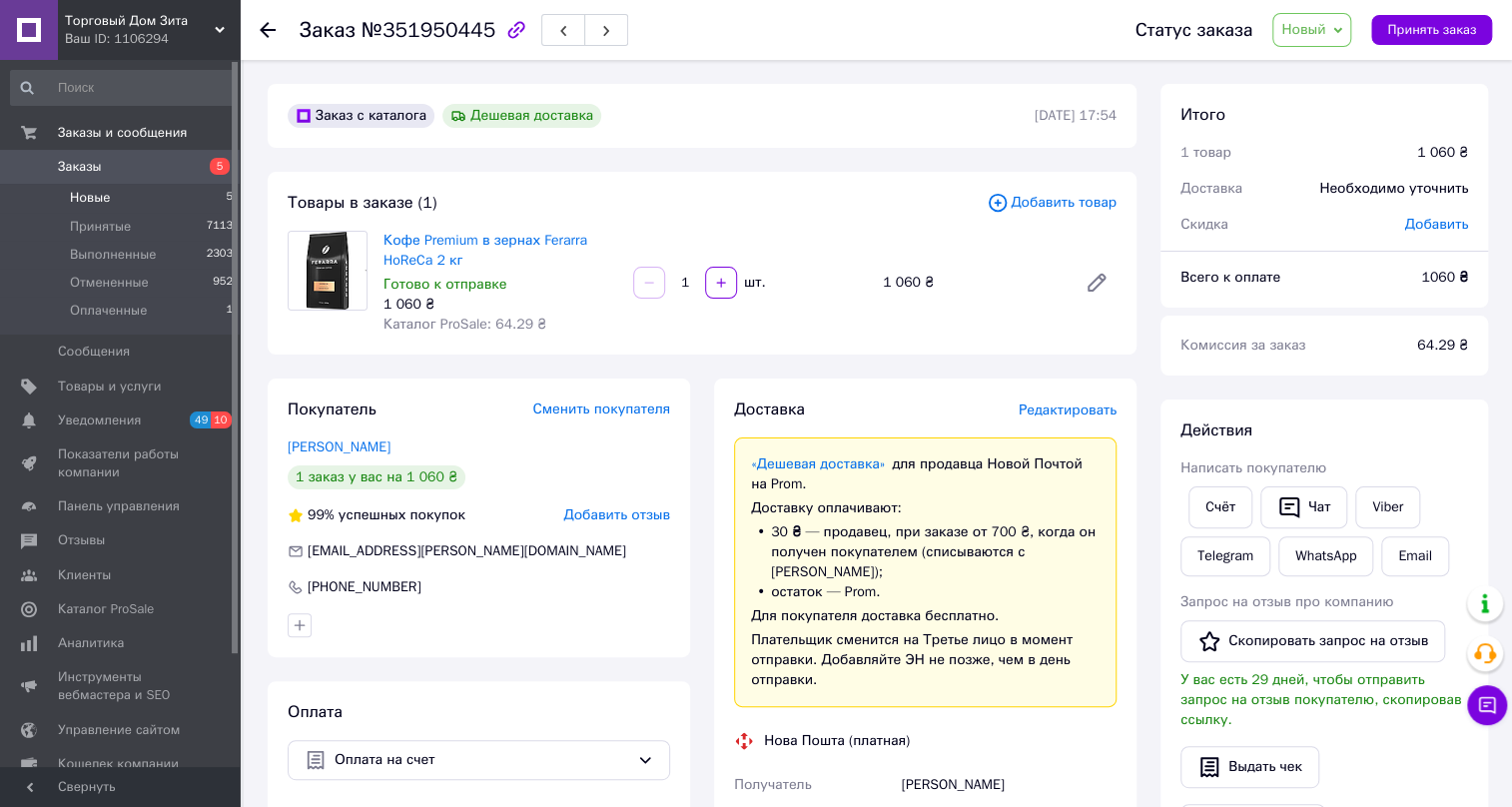 click on "Новые" at bounding box center (90, 198) 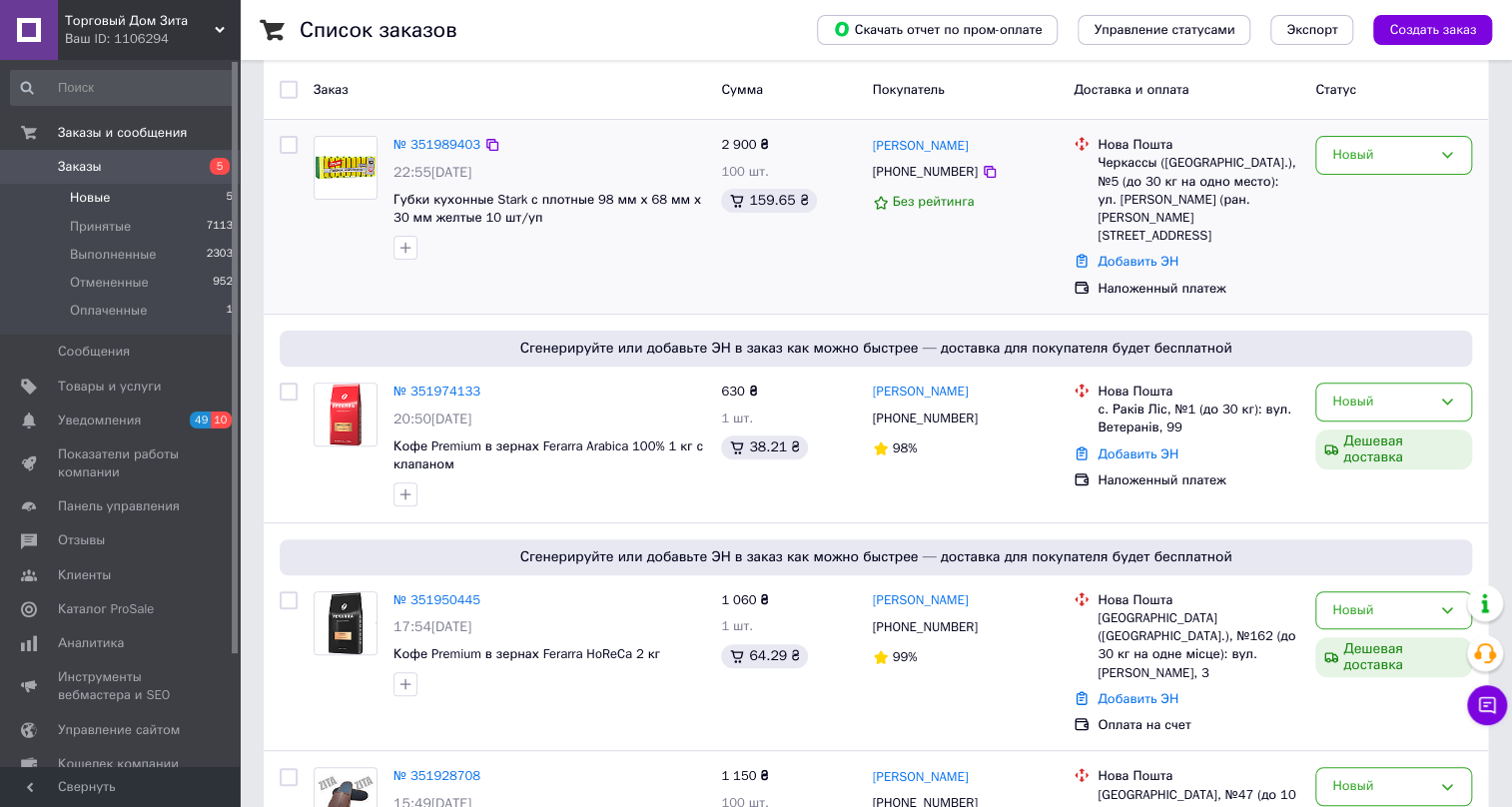 scroll, scrollTop: 181, scrollLeft: 0, axis: vertical 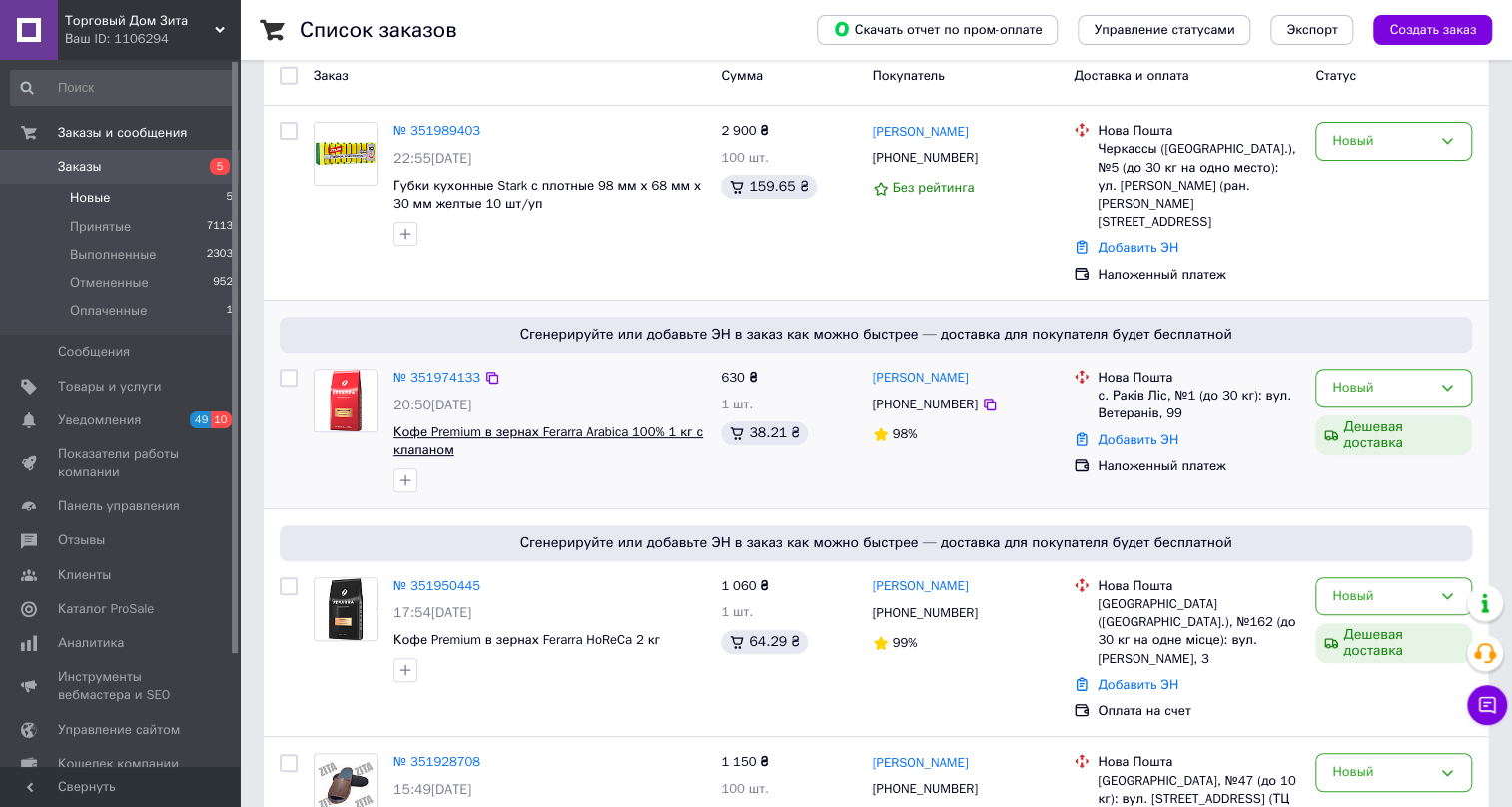 click on "Кофе Premium в зернах Ferarra Arabica 100% 1 кг с клапаном" at bounding box center [548, 441] 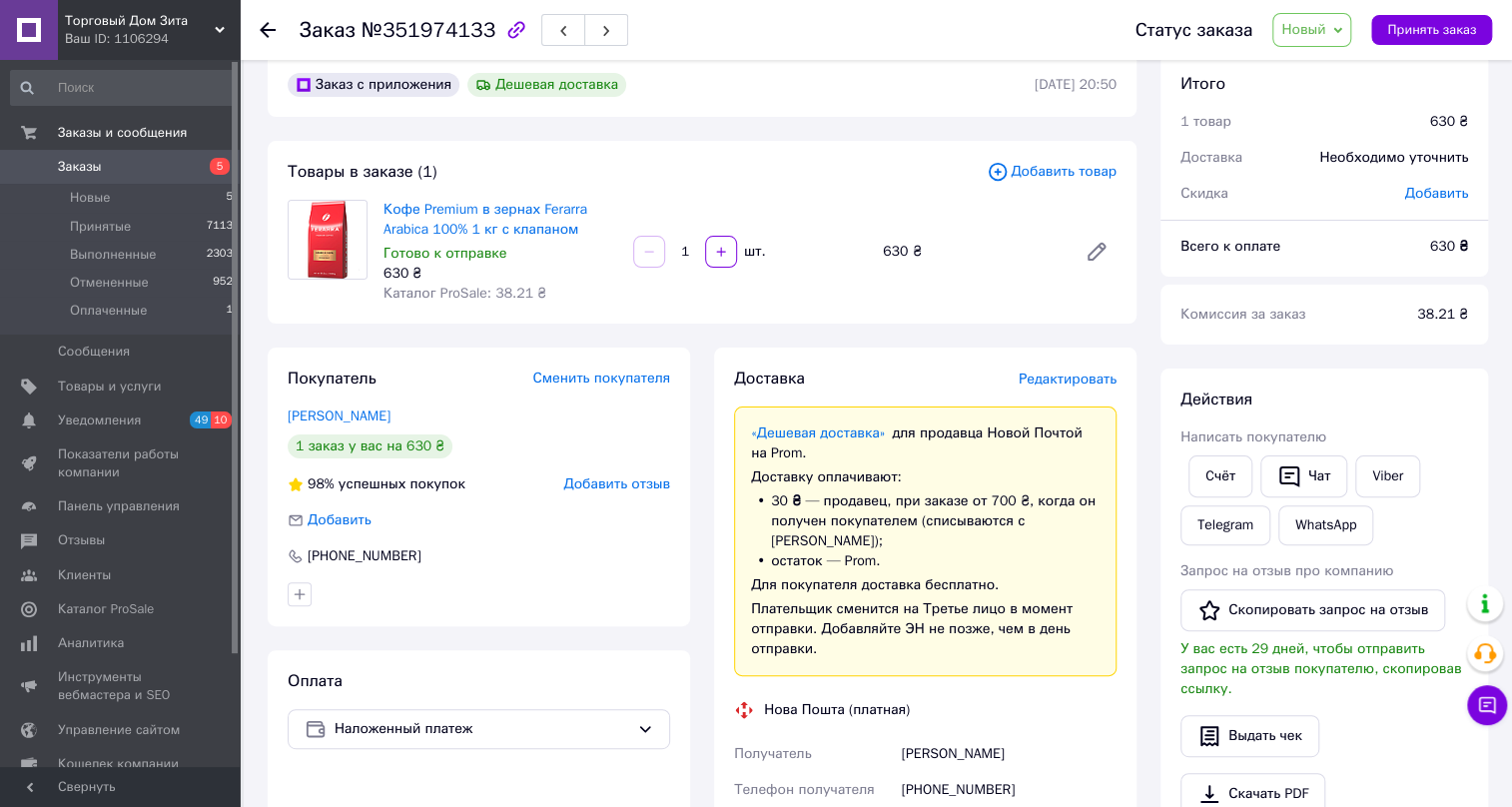 scroll, scrollTop: 0, scrollLeft: 0, axis: both 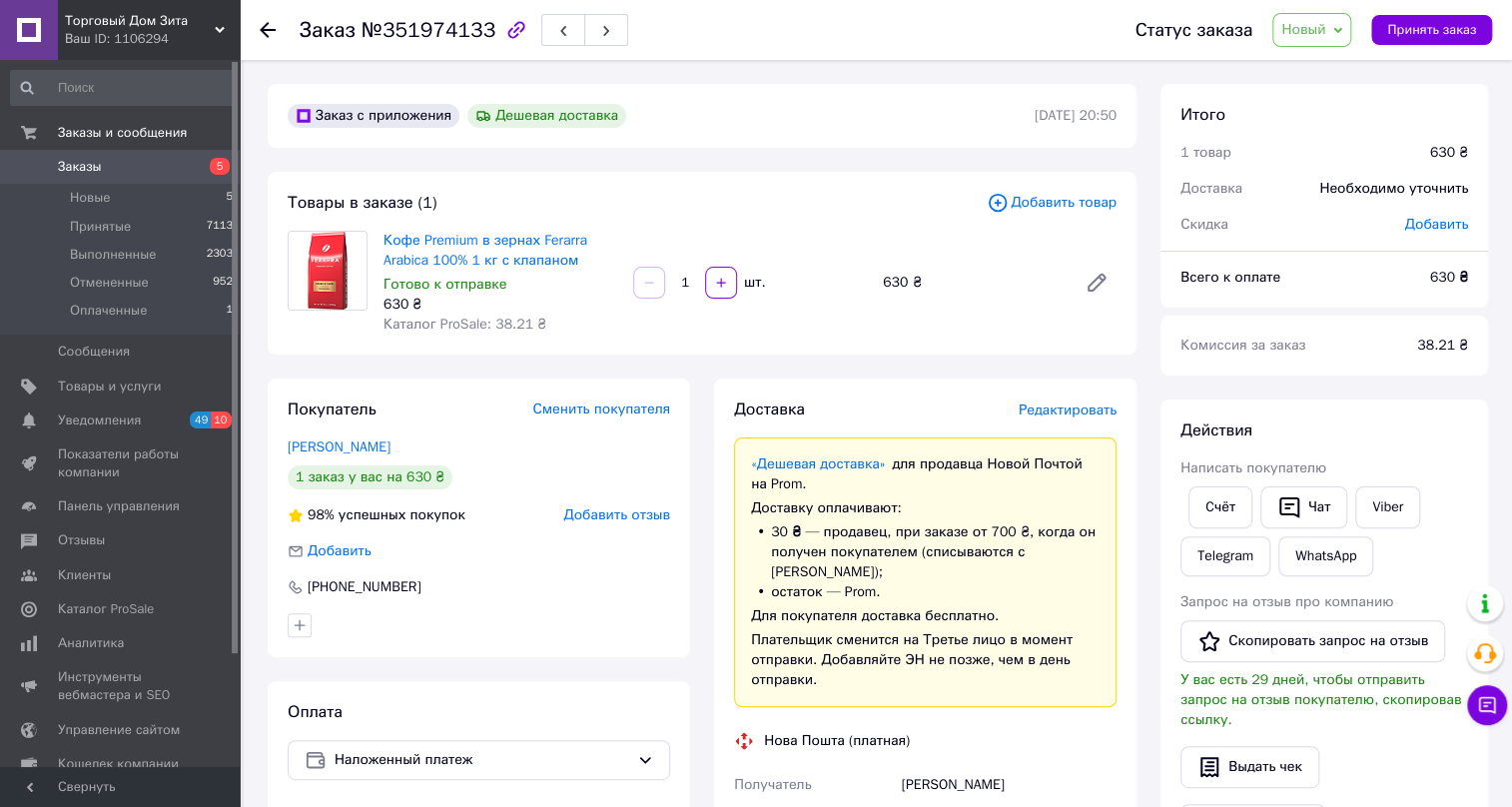 click 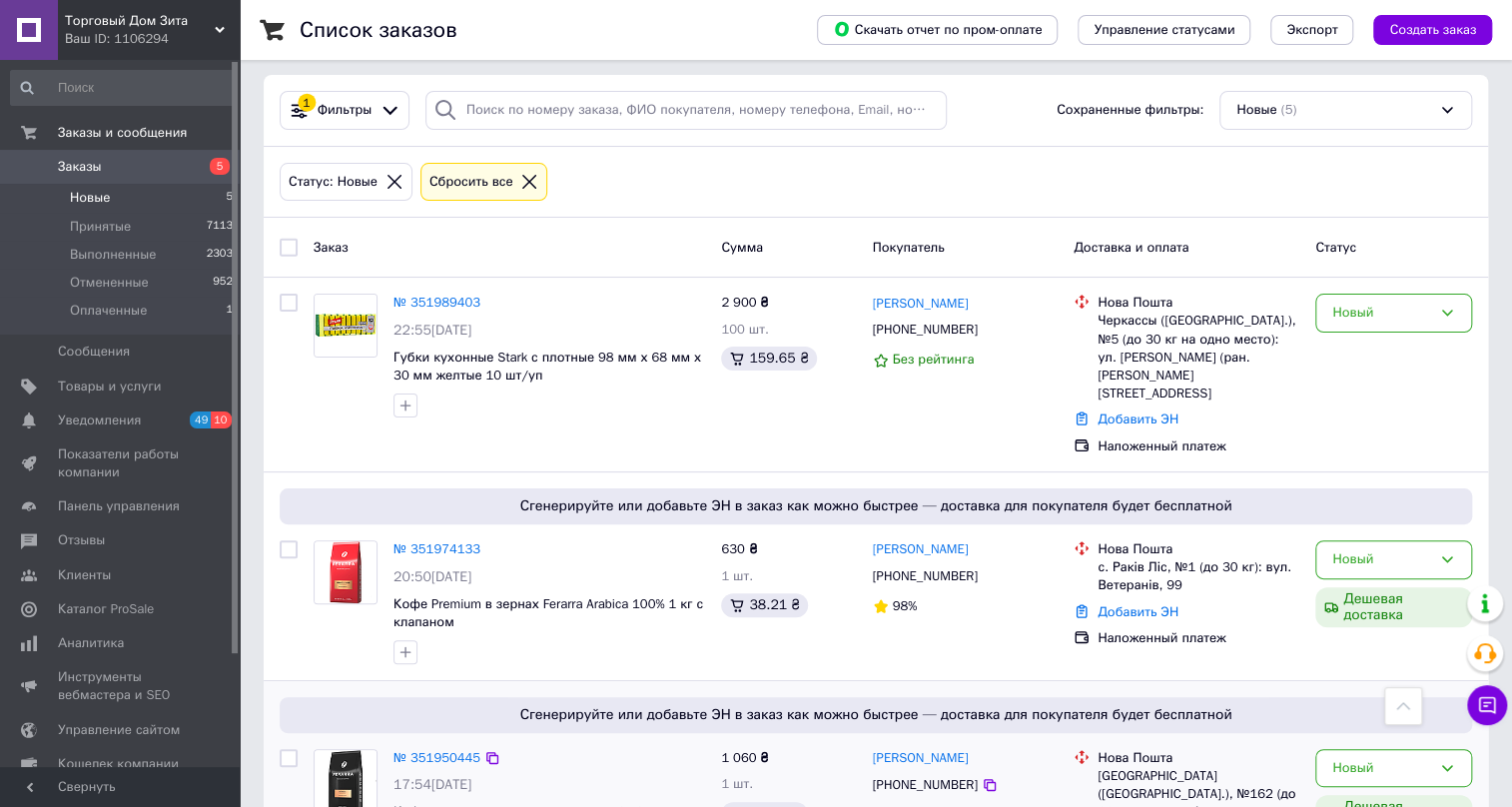 scroll, scrollTop: 0, scrollLeft: 0, axis: both 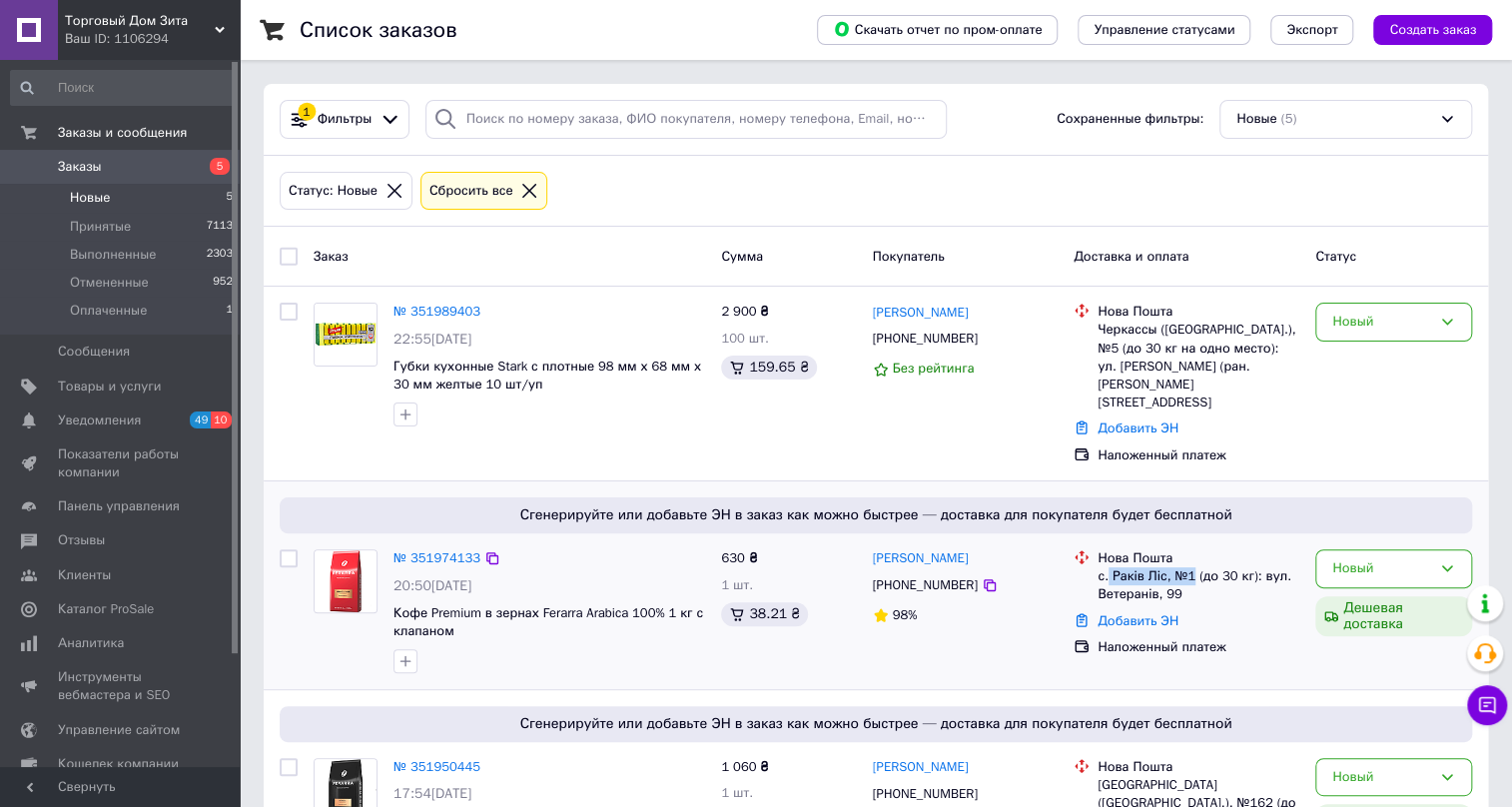 drag, startPoint x: 1108, startPoint y: 555, endPoint x: 1190, endPoint y: 556, distance: 82.0061 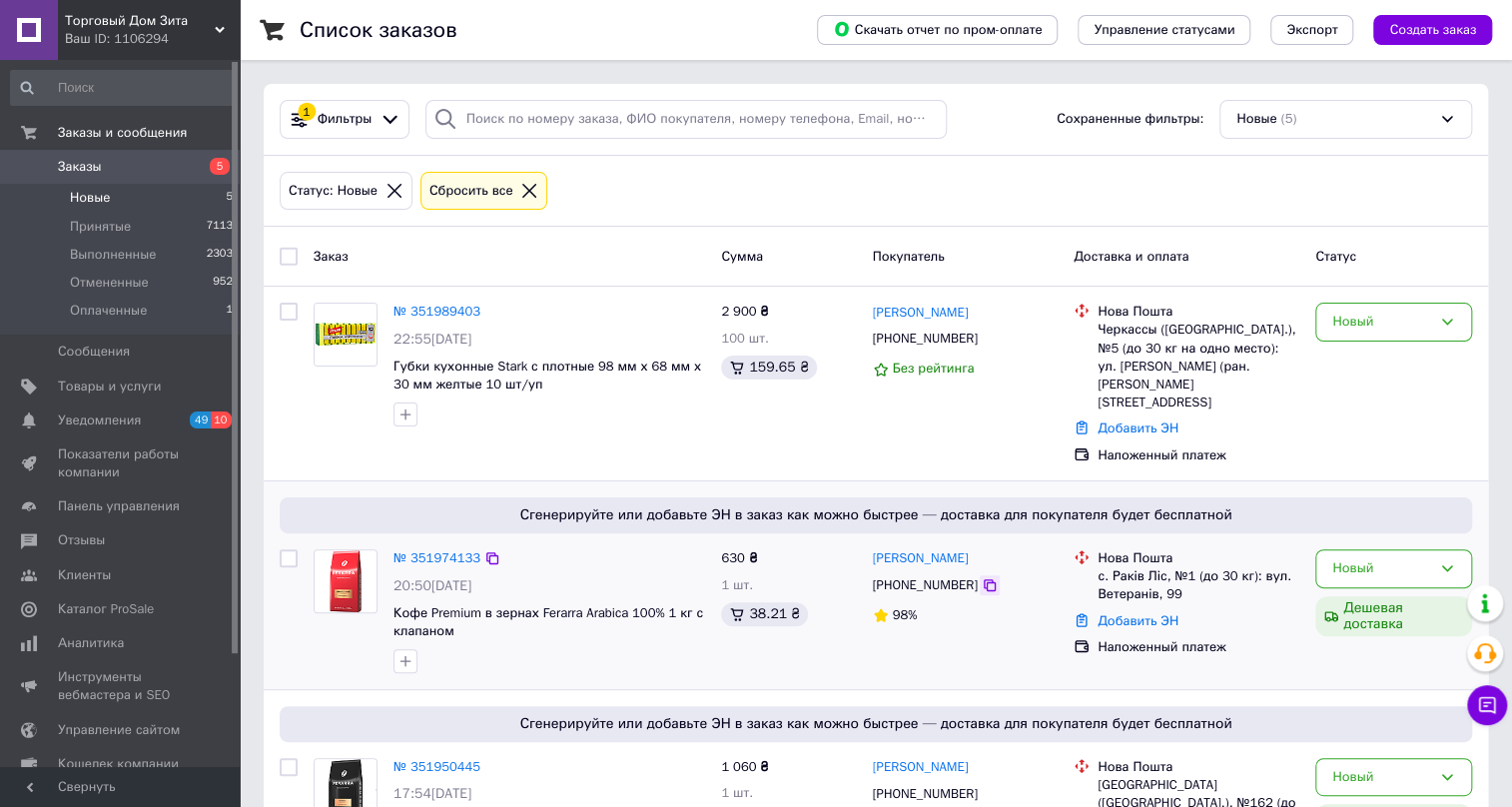 click 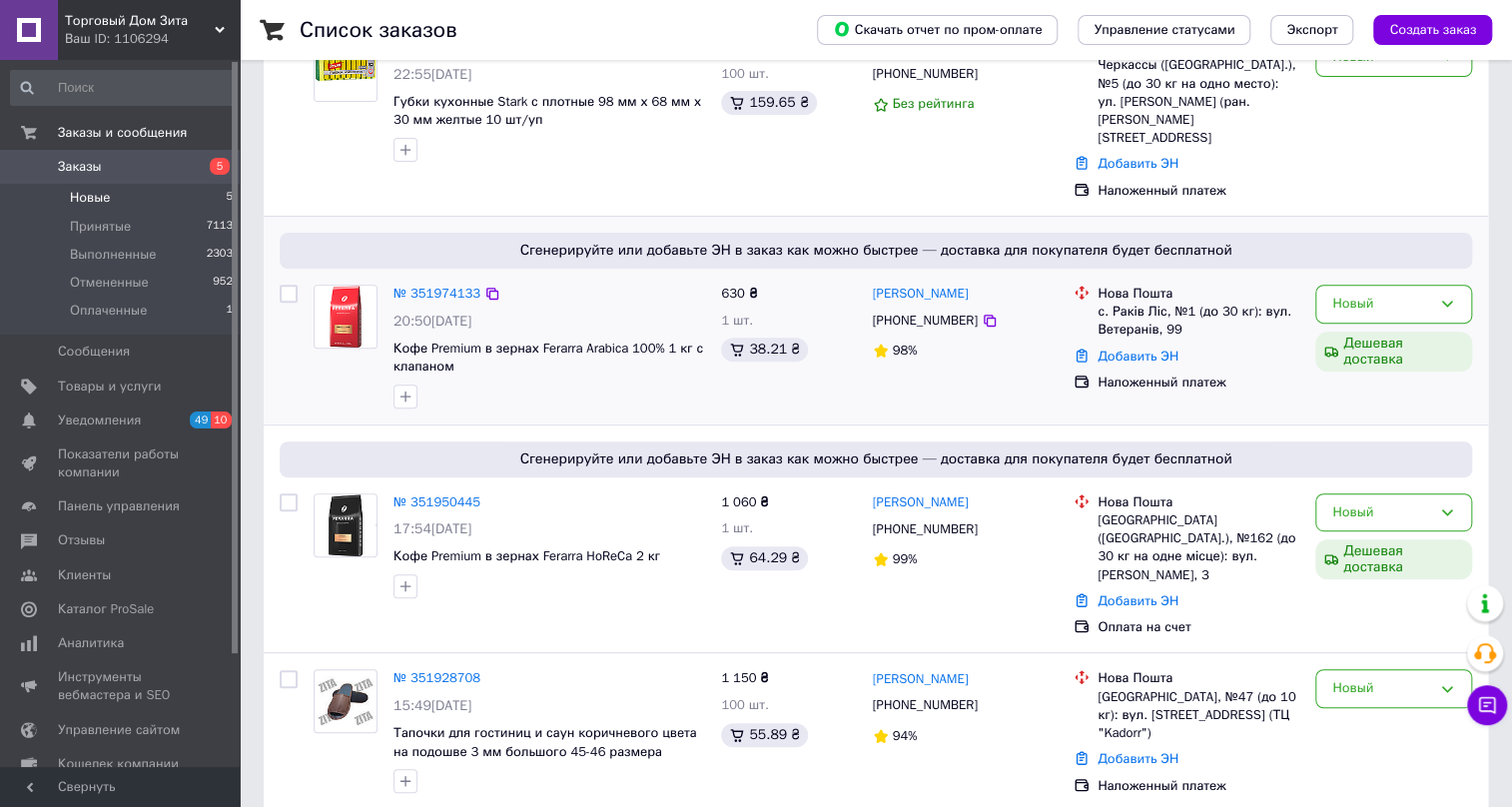 scroll, scrollTop: 272, scrollLeft: 0, axis: vertical 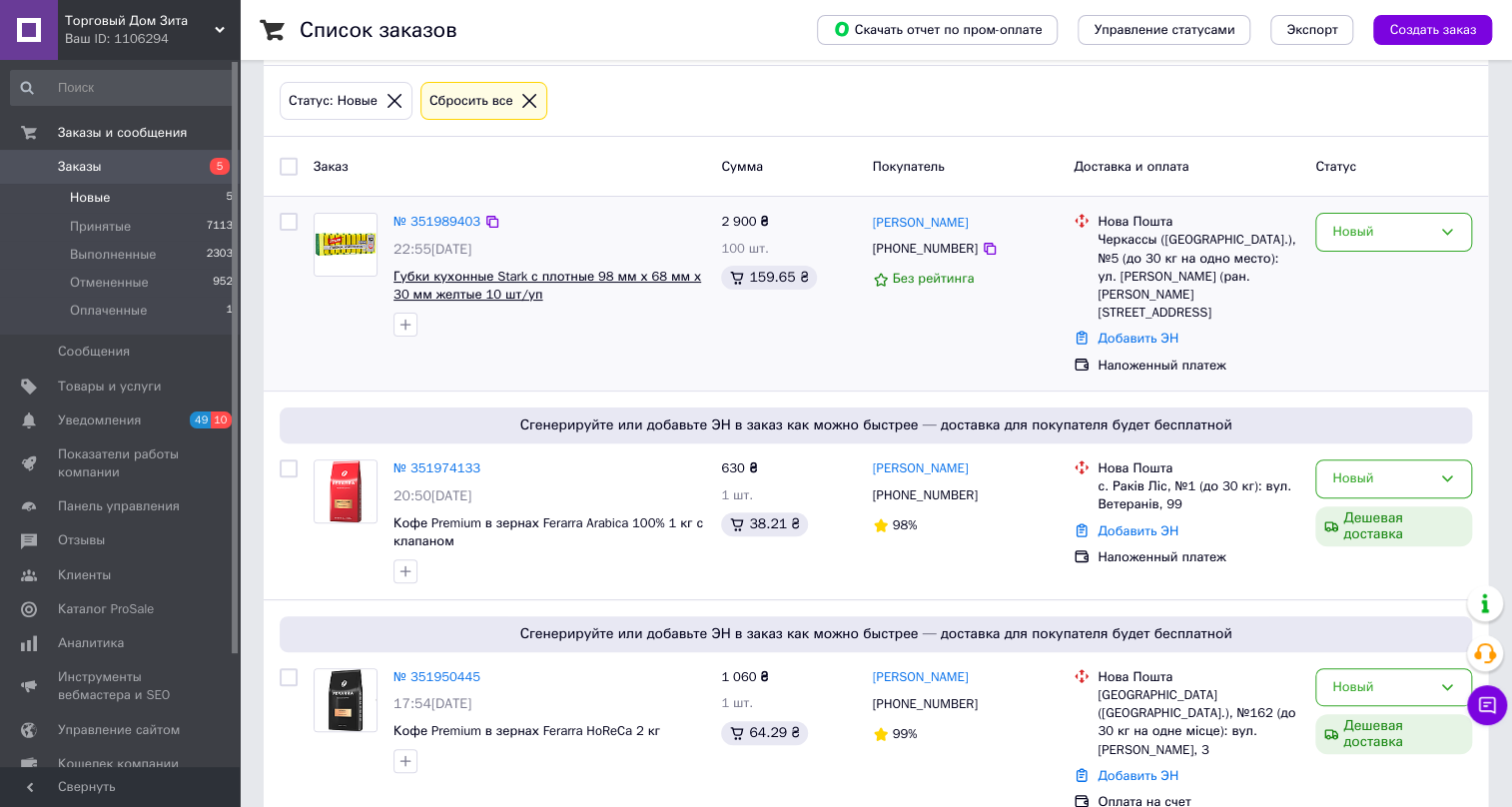 click on "Губки кухонные Stark с плотные 98 мм х 68 мм х 30 мм желтые 10 шт/уп" at bounding box center (547, 286) 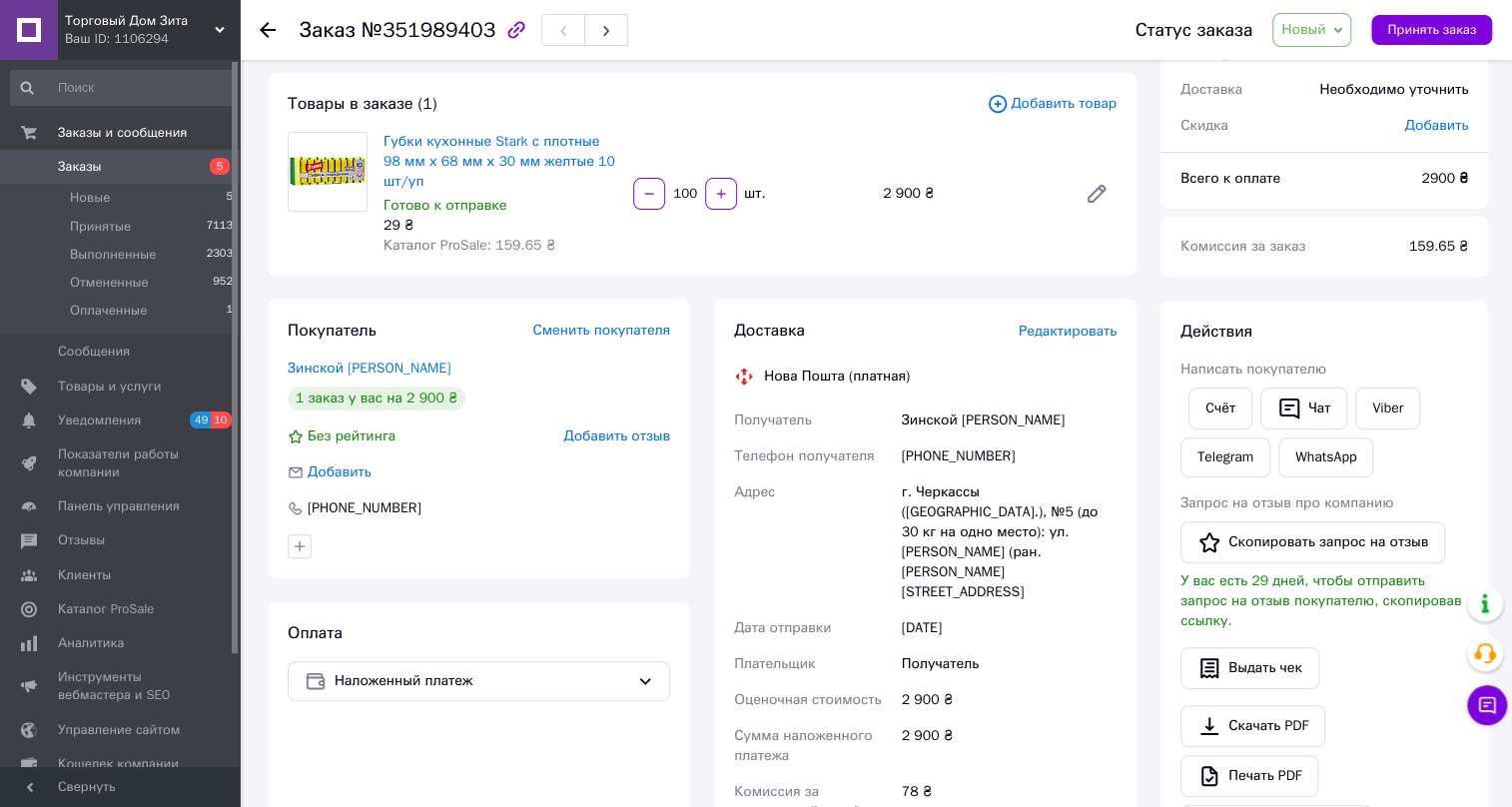 scroll, scrollTop: 79, scrollLeft: 0, axis: vertical 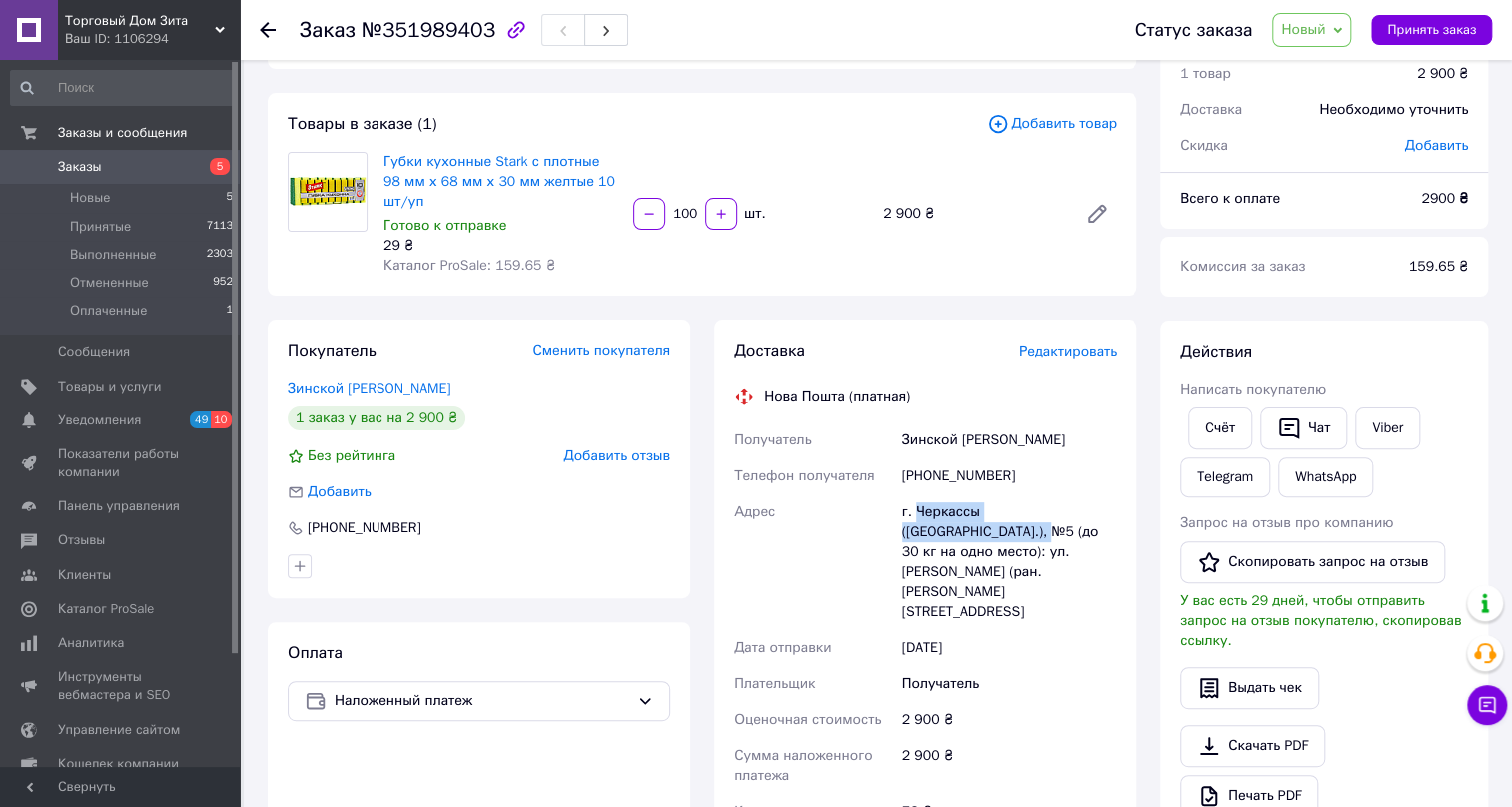 drag, startPoint x: 917, startPoint y: 509, endPoint x: 929, endPoint y: 525, distance: 20 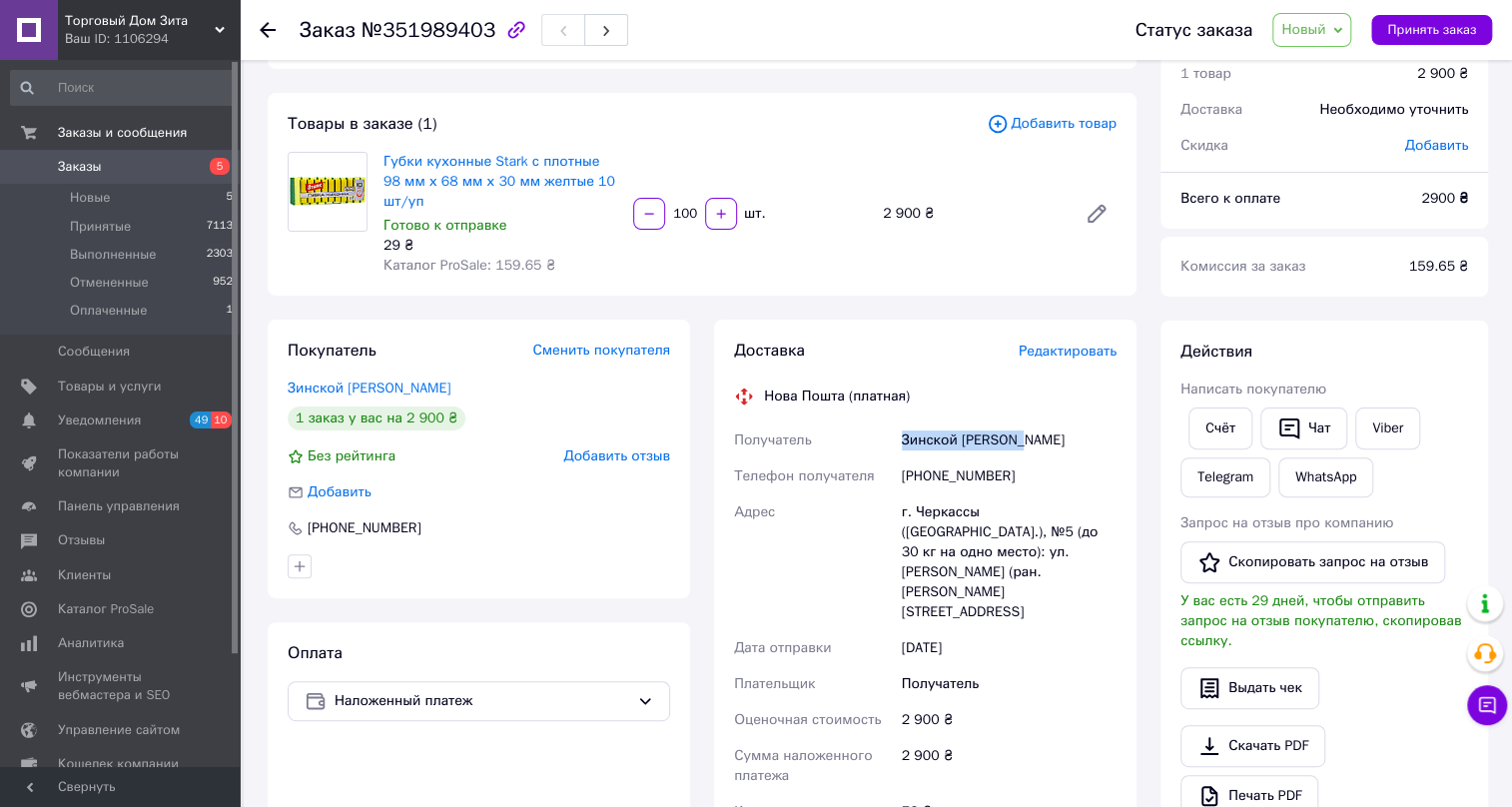 drag, startPoint x: 901, startPoint y: 443, endPoint x: 1041, endPoint y: 438, distance: 140.08926 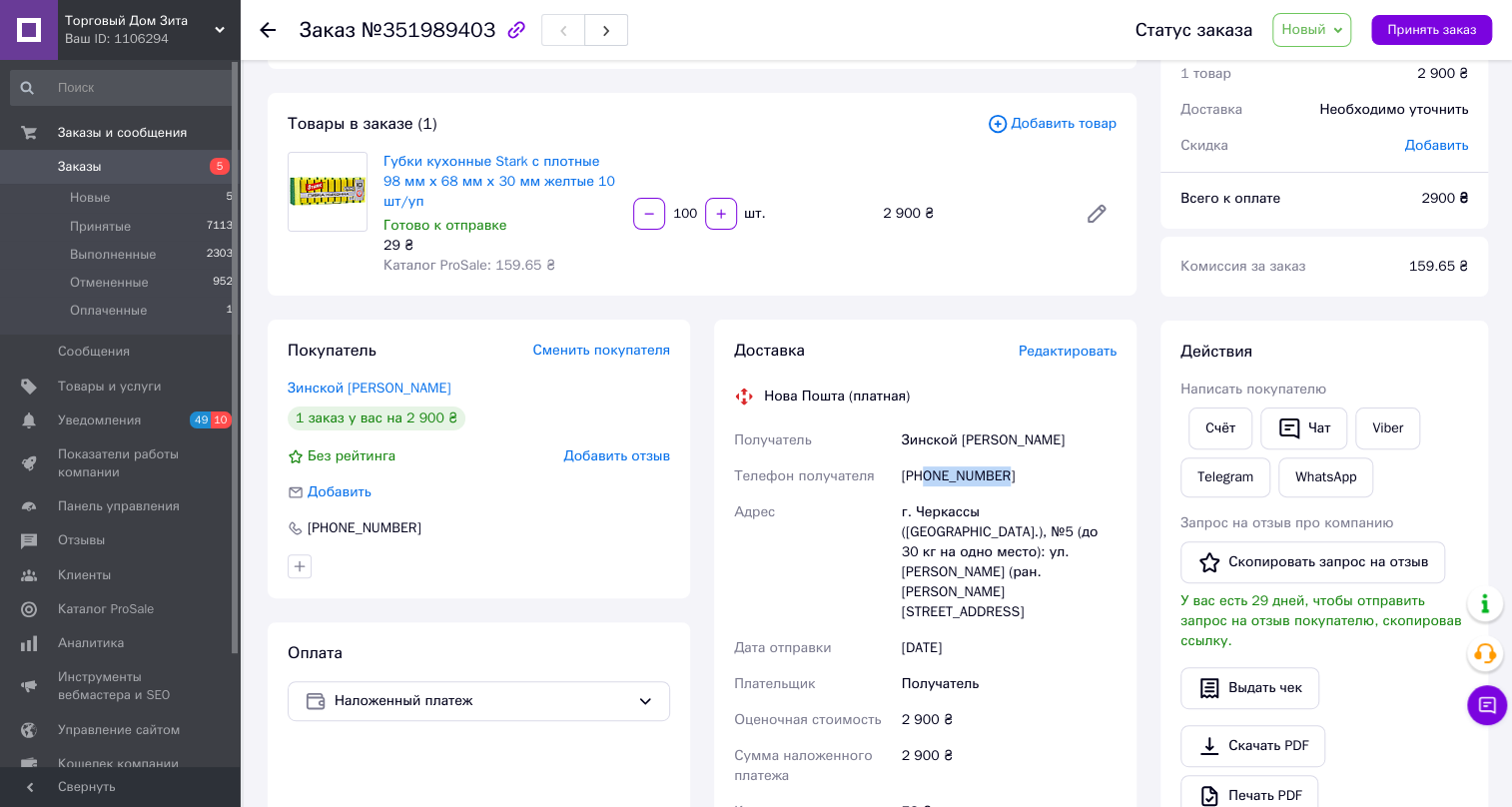 drag, startPoint x: 1029, startPoint y: 478, endPoint x: 925, endPoint y: 475, distance: 104.04326 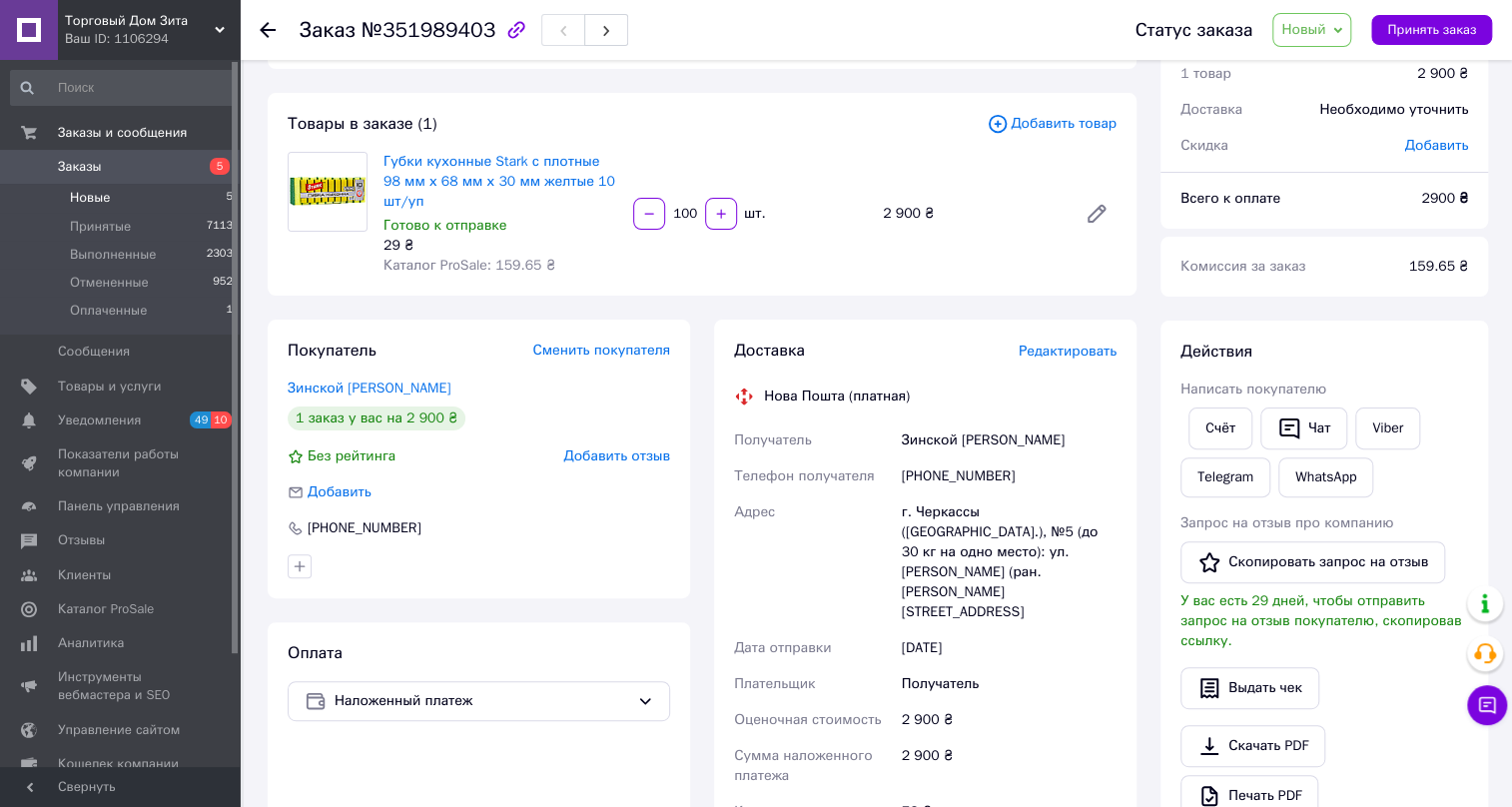 click on "Новые" at bounding box center [90, 198] 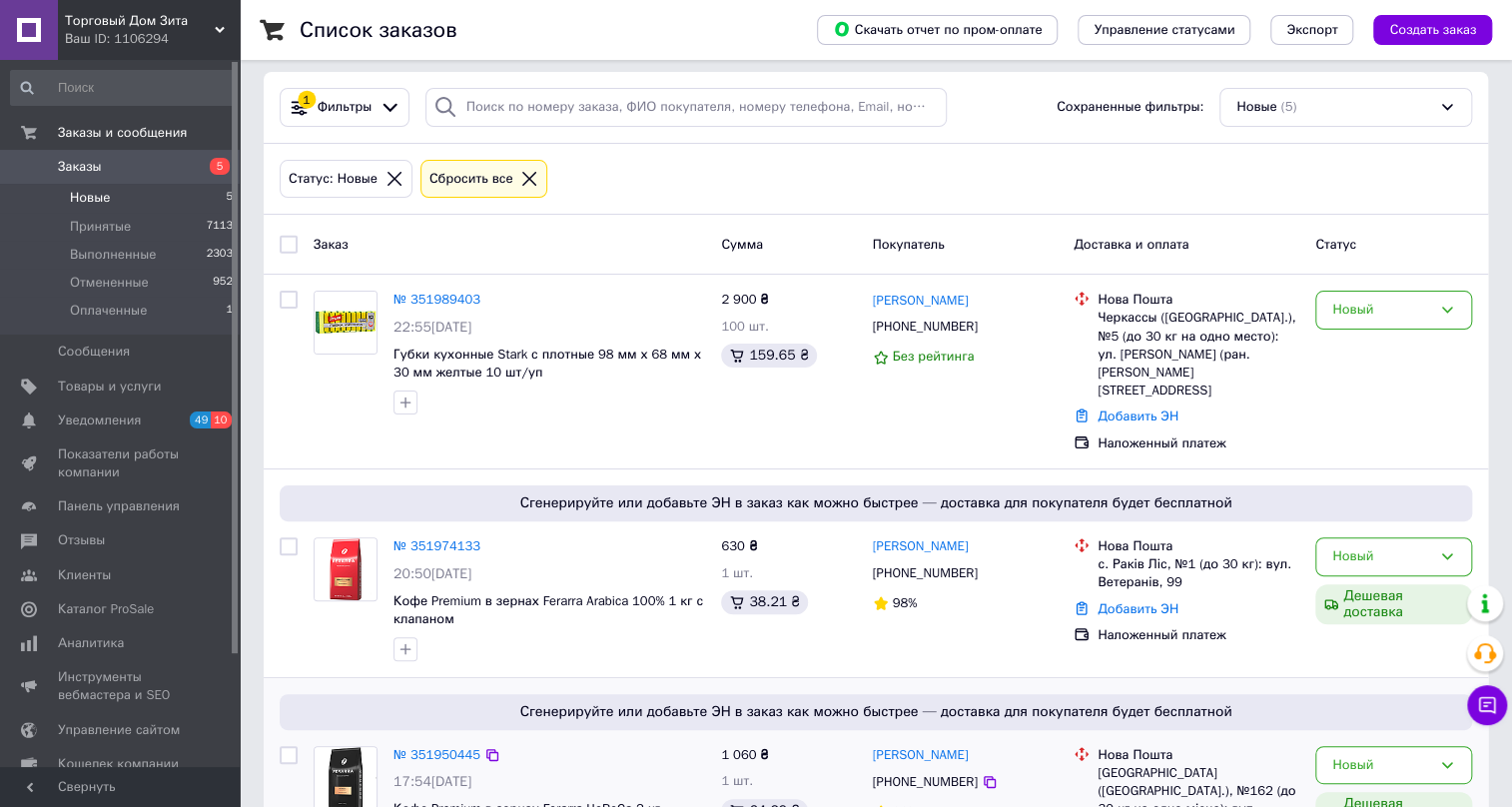 scroll, scrollTop: 0, scrollLeft: 0, axis: both 